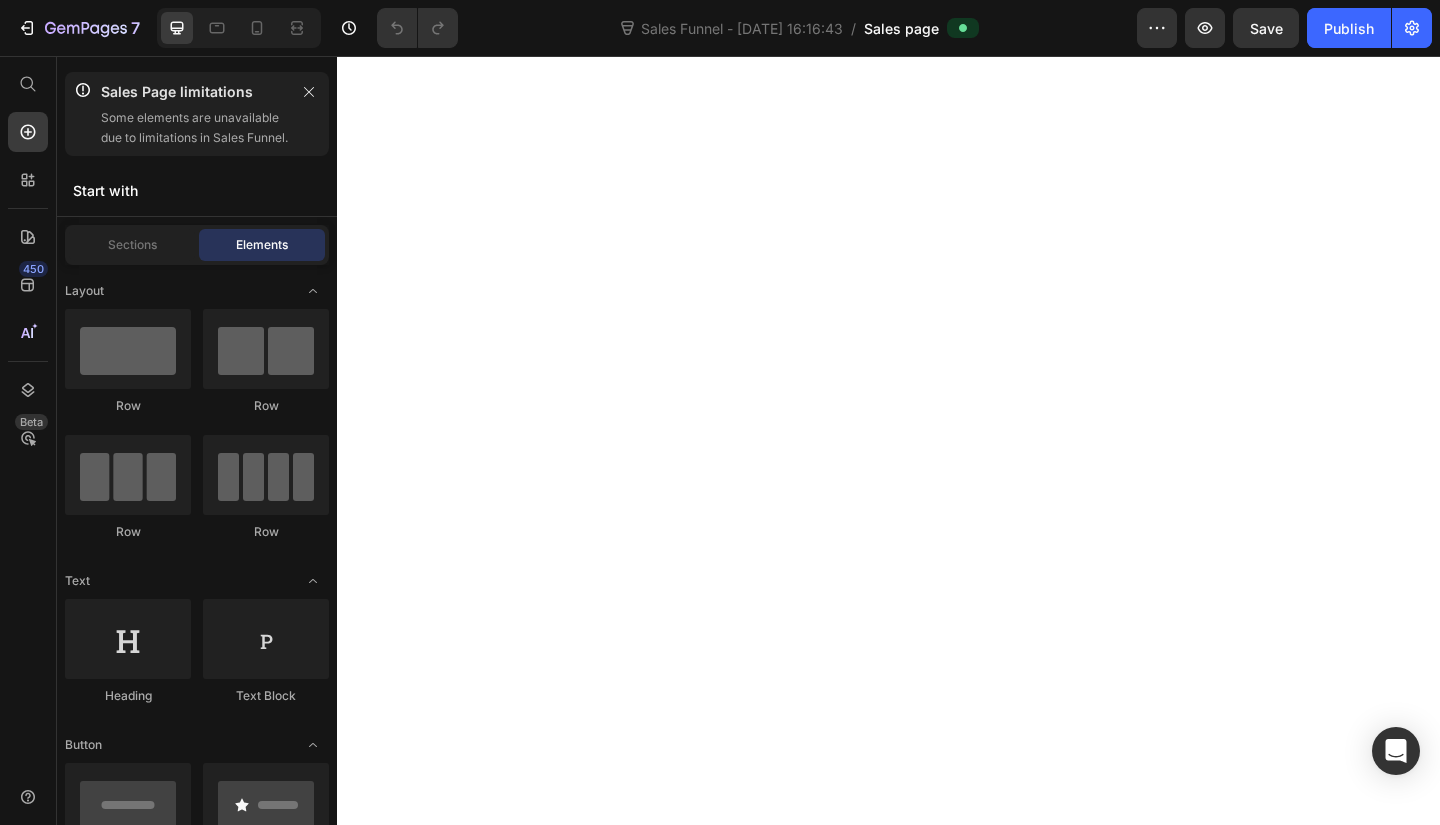 scroll, scrollTop: 0, scrollLeft: 0, axis: both 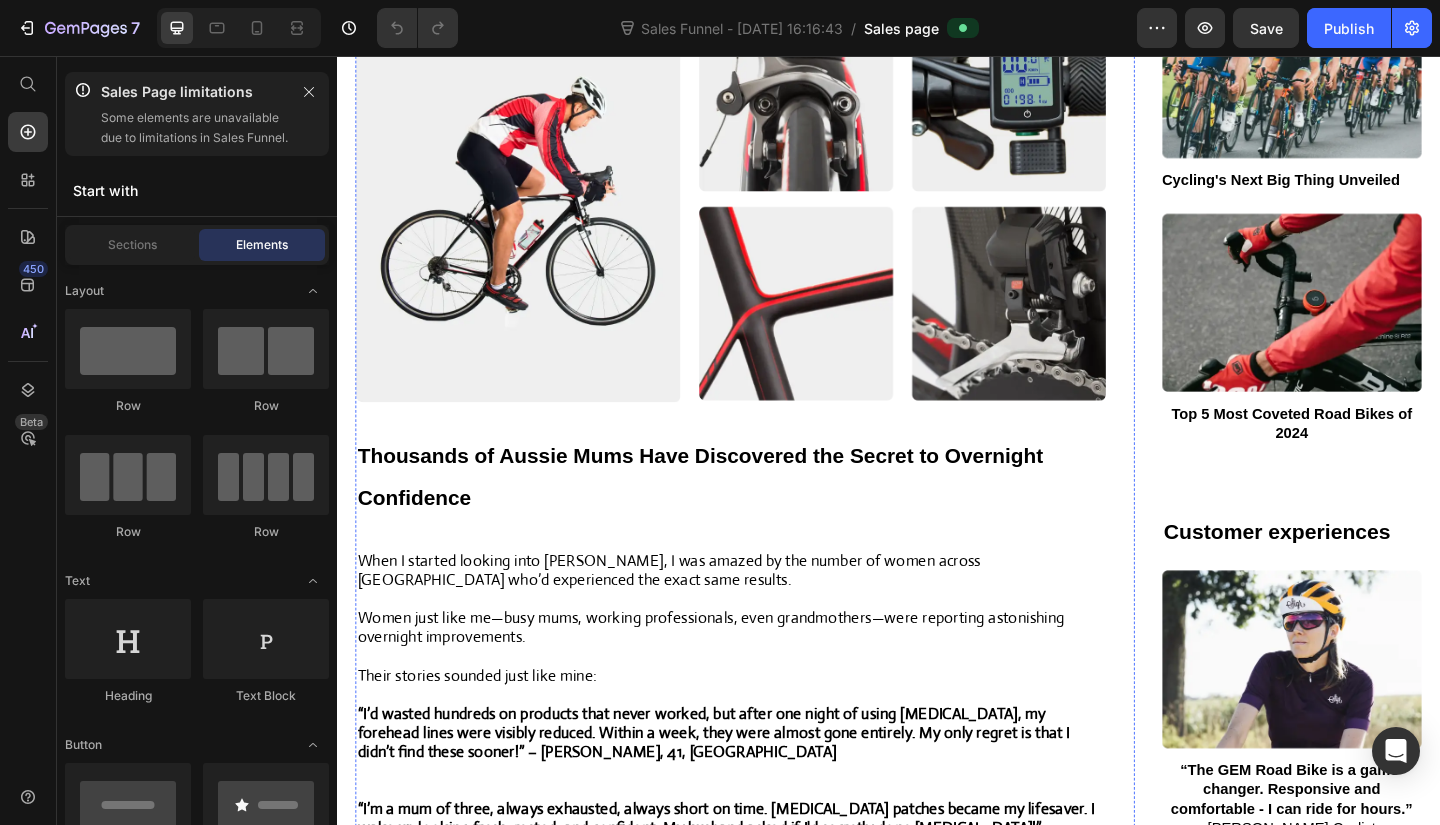 click at bounding box center (765, 212) 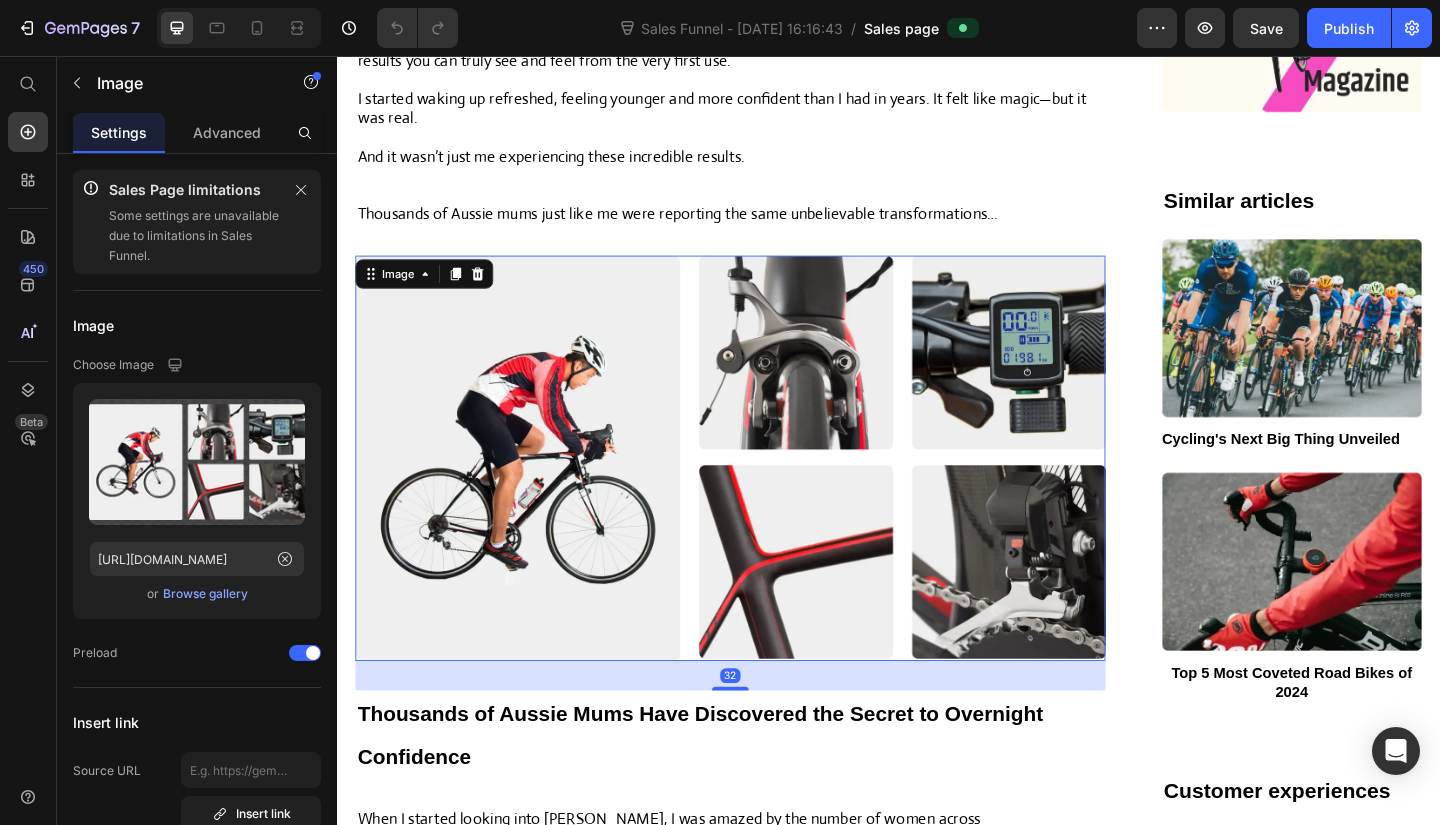 scroll, scrollTop: 2236, scrollLeft: 0, axis: vertical 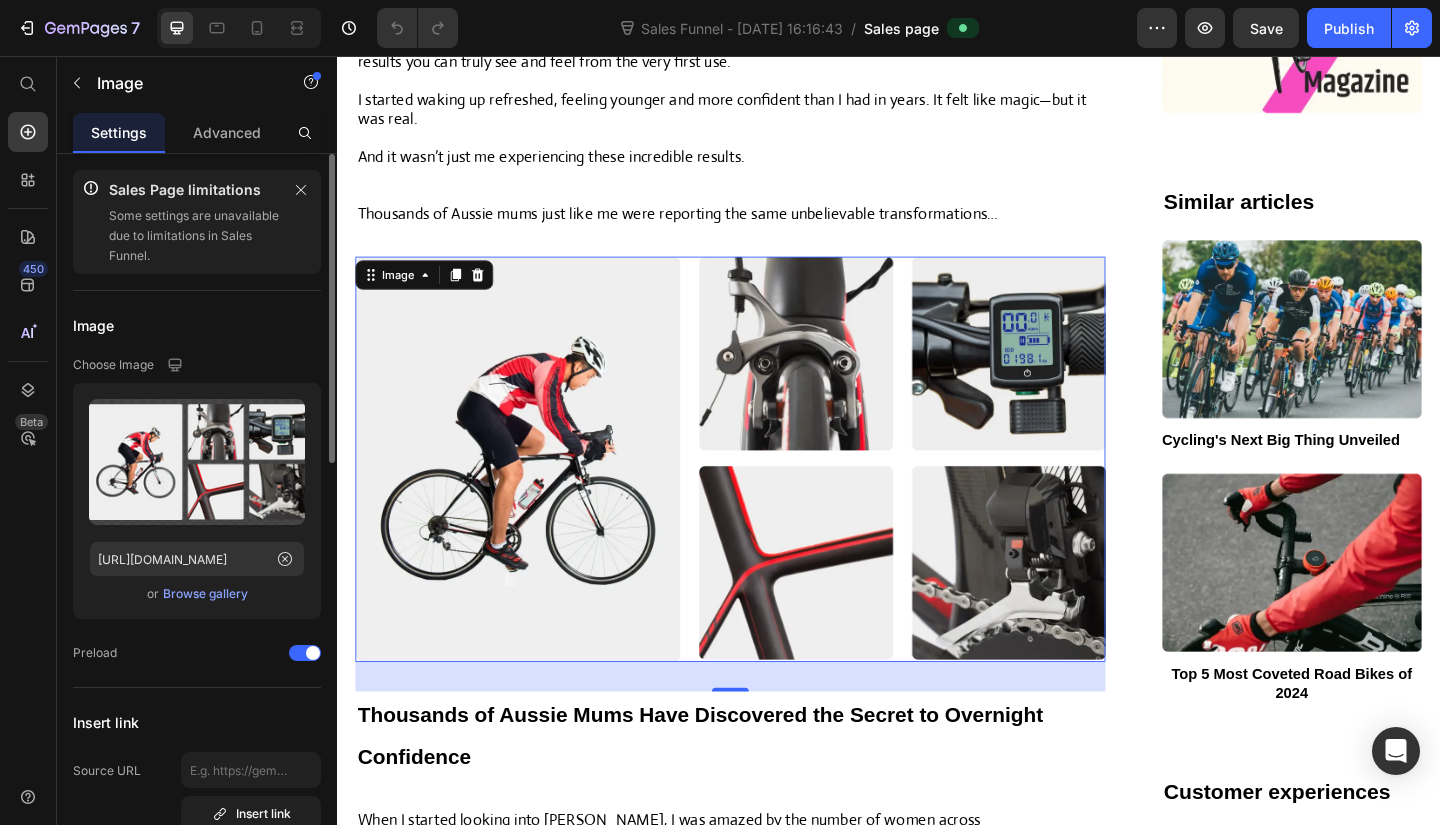 click on "Browse gallery" at bounding box center (205, 594) 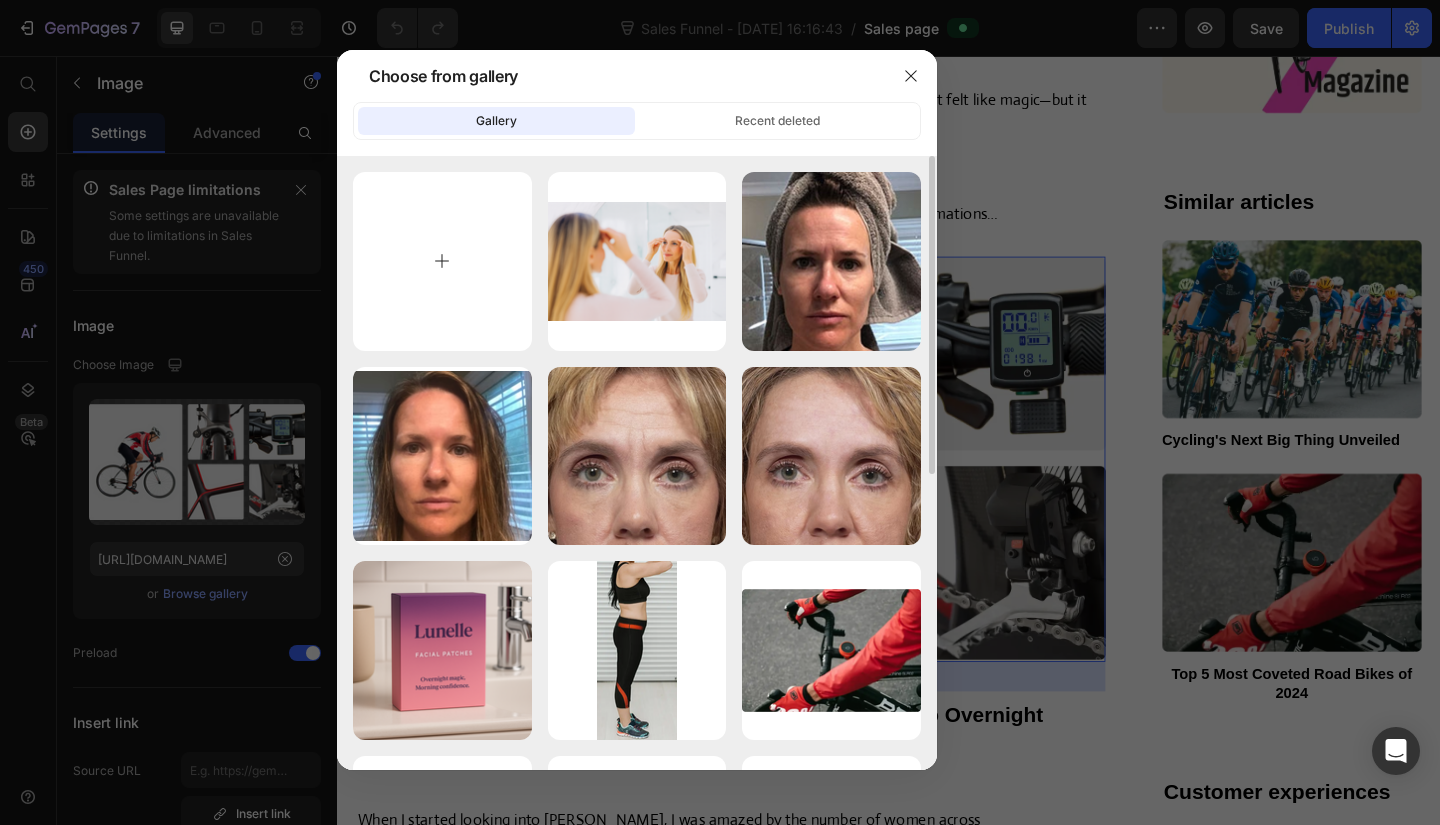 click at bounding box center (442, 261) 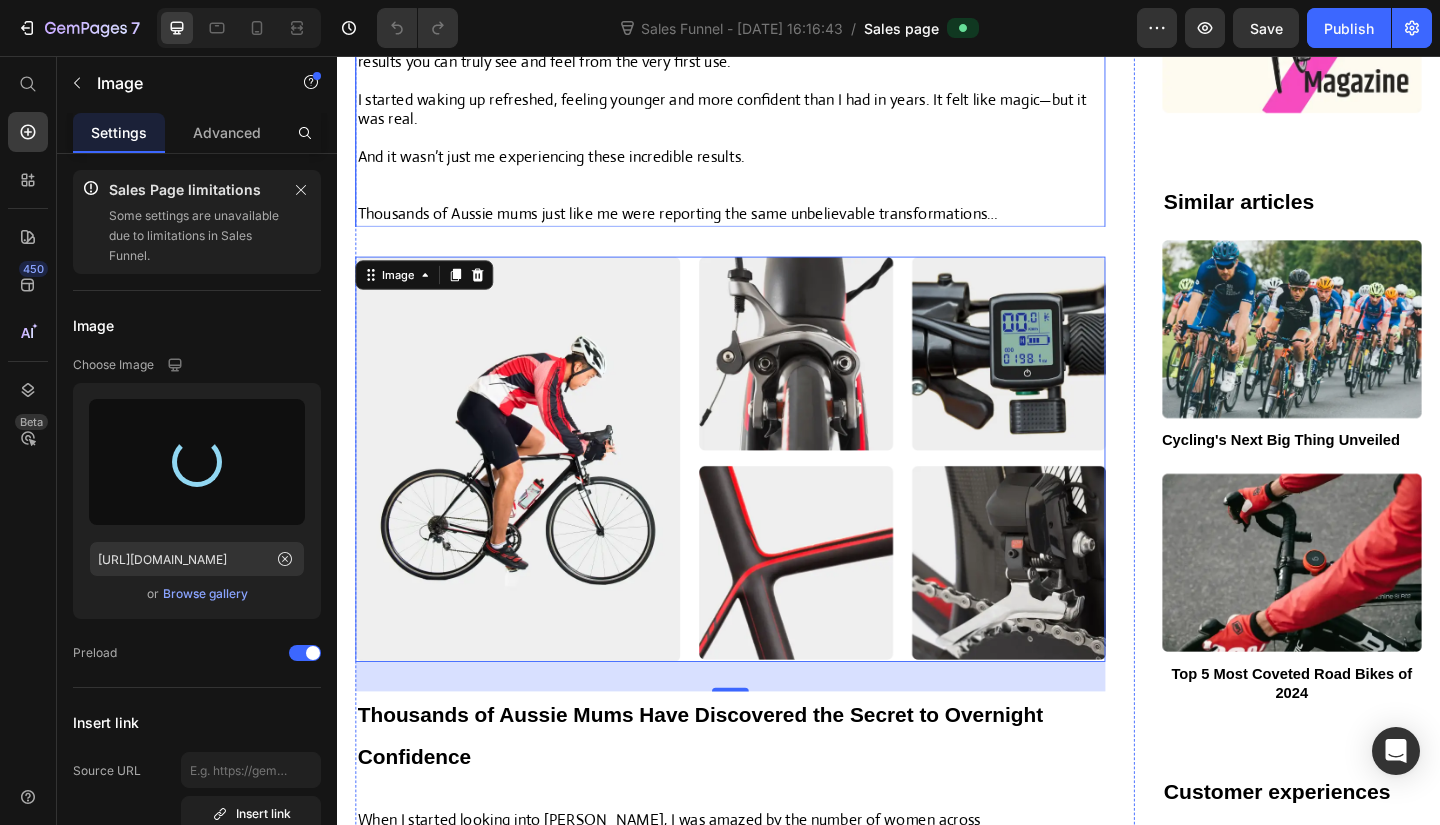 type on "[URL][DOMAIN_NAME]" 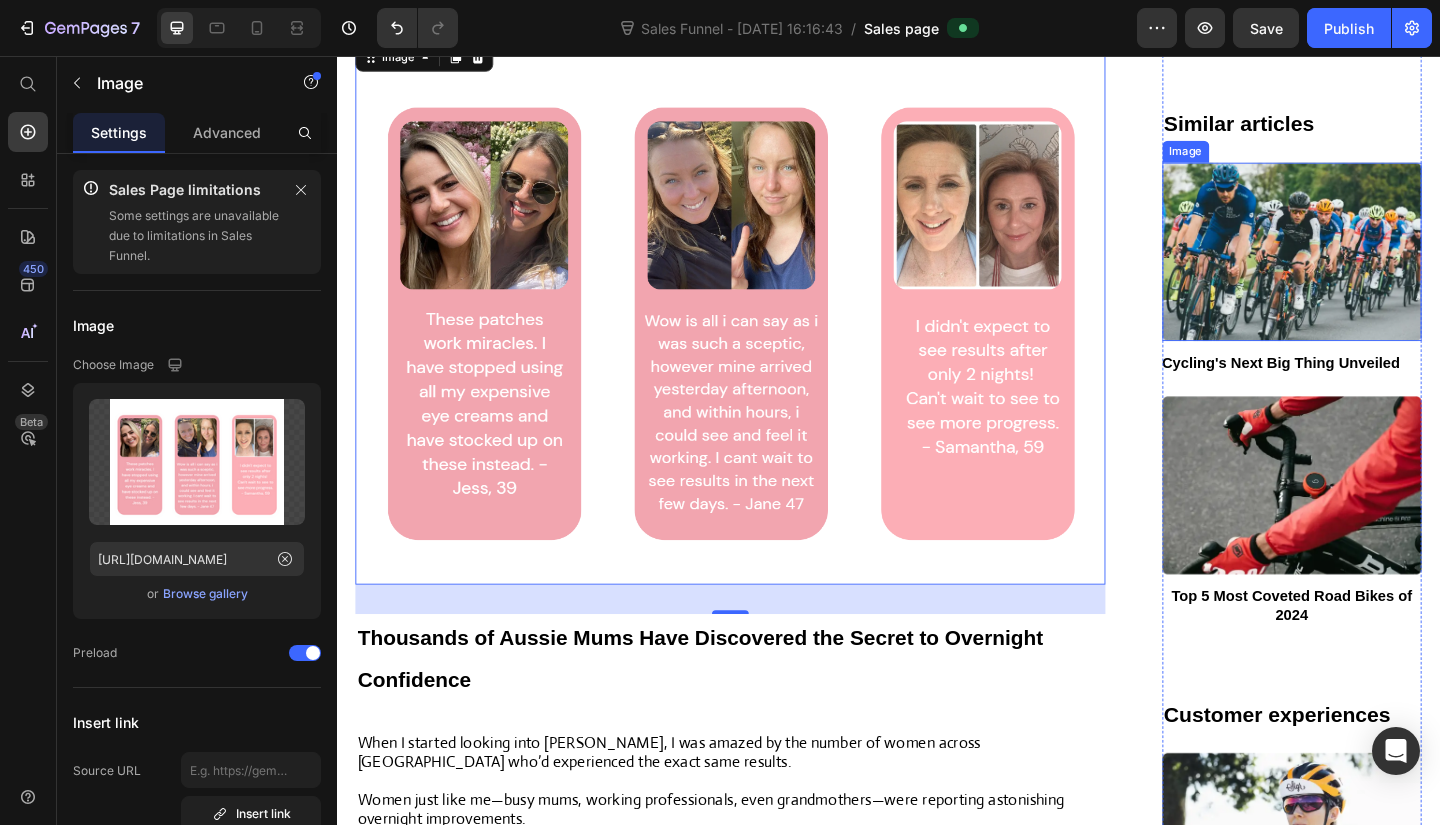 scroll, scrollTop: 2475, scrollLeft: 0, axis: vertical 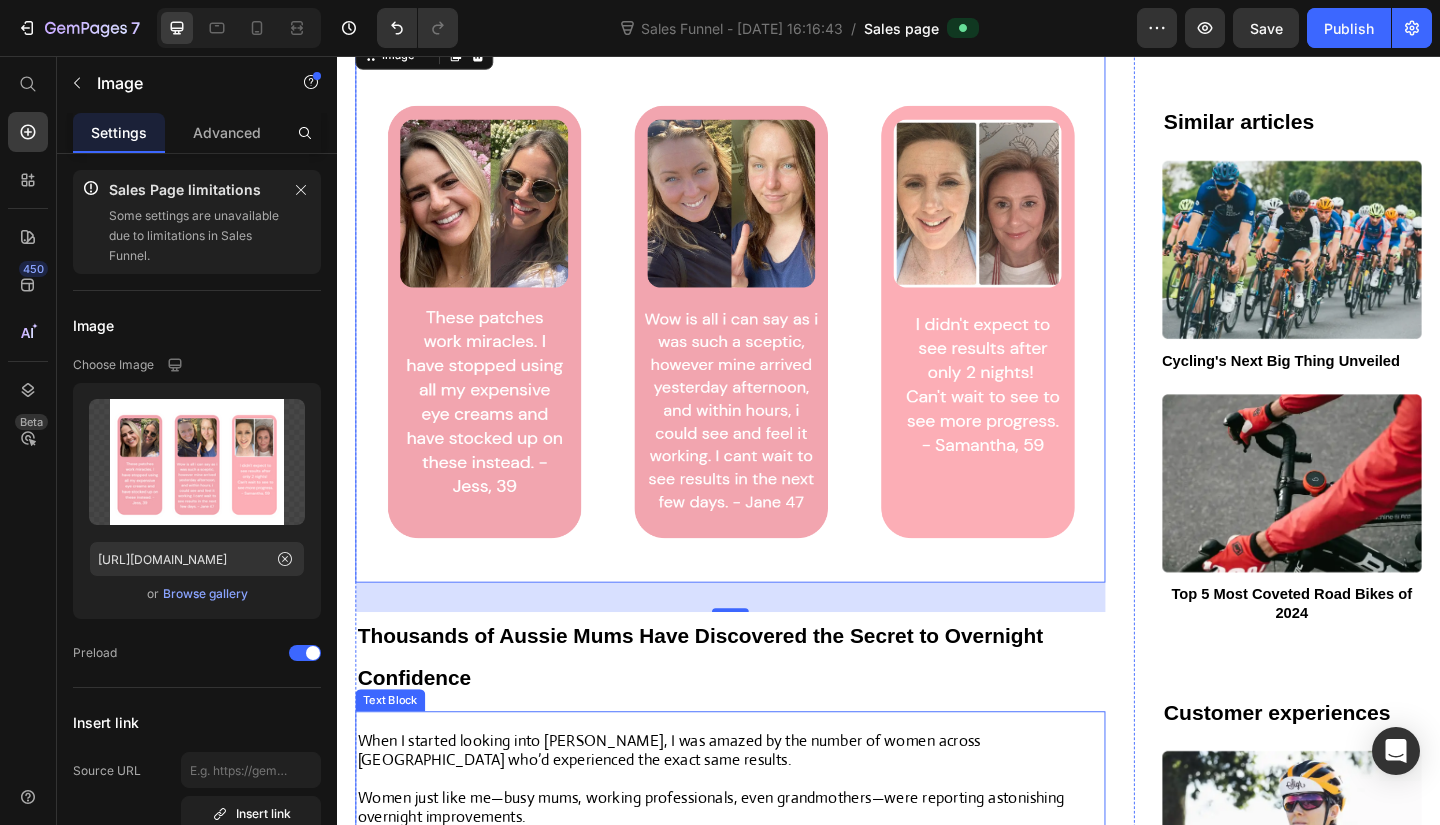 click at bounding box center [765, 781] 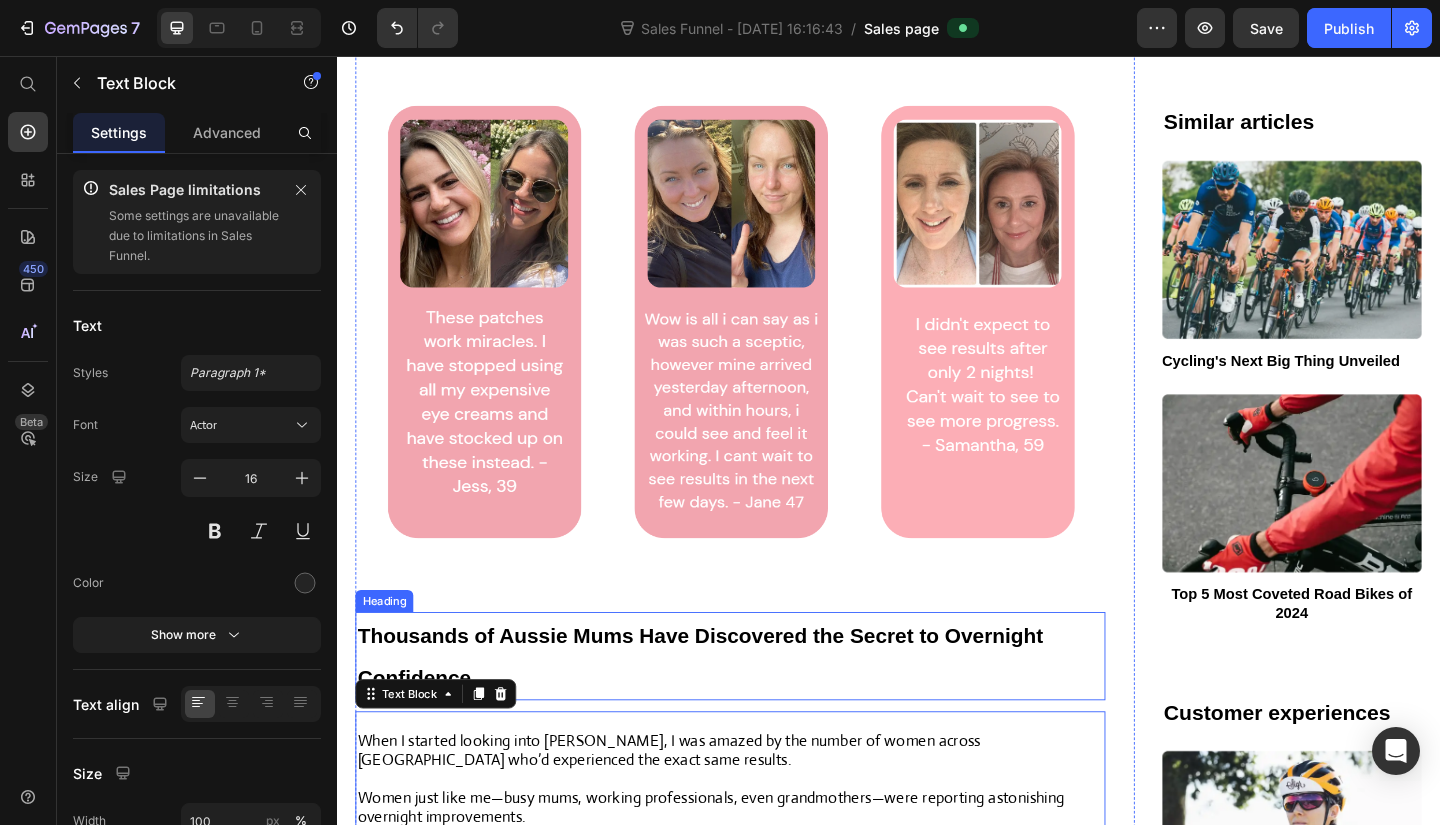 scroll, scrollTop: 2361, scrollLeft: 0, axis: vertical 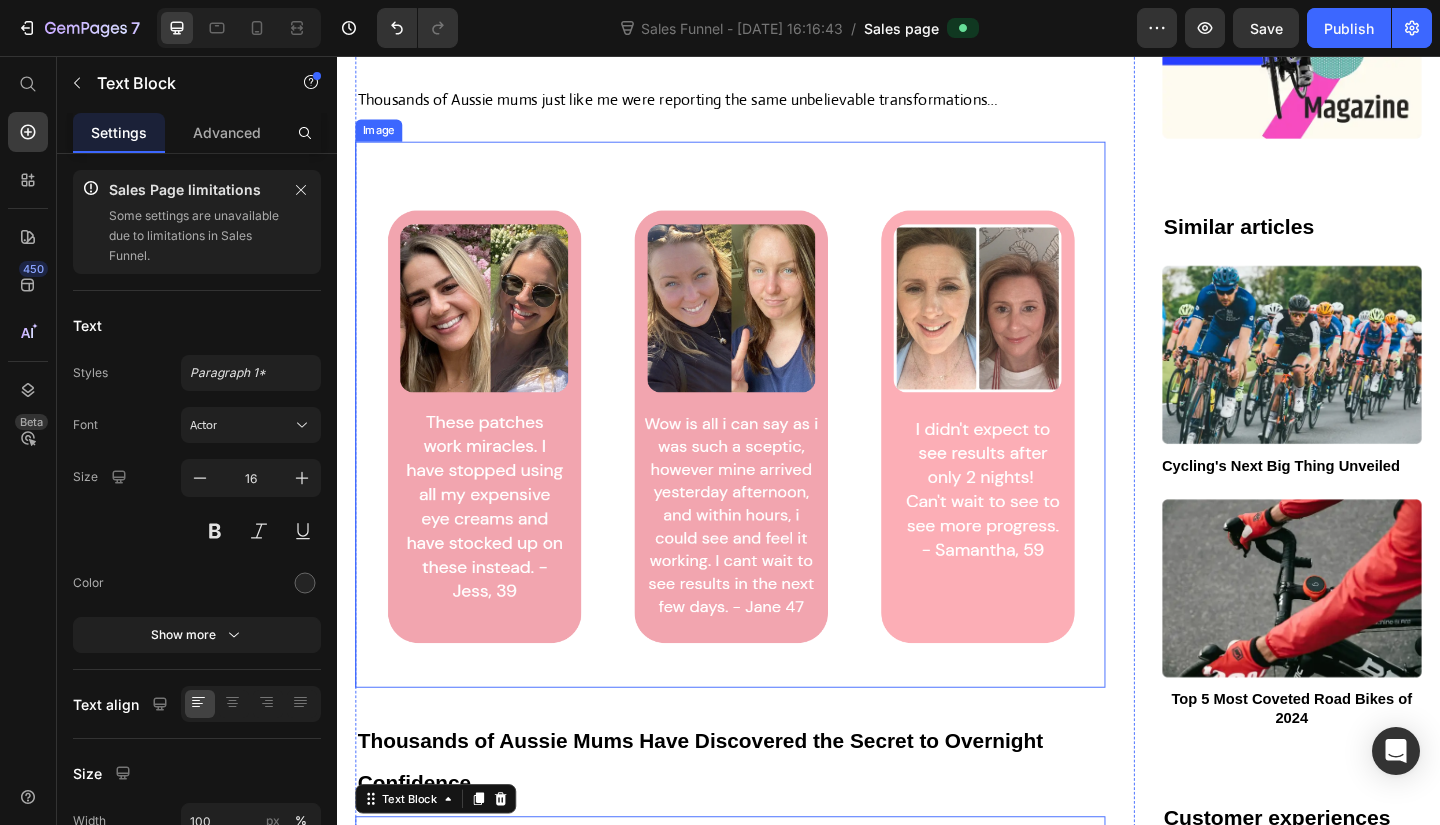 click at bounding box center (765, 446) 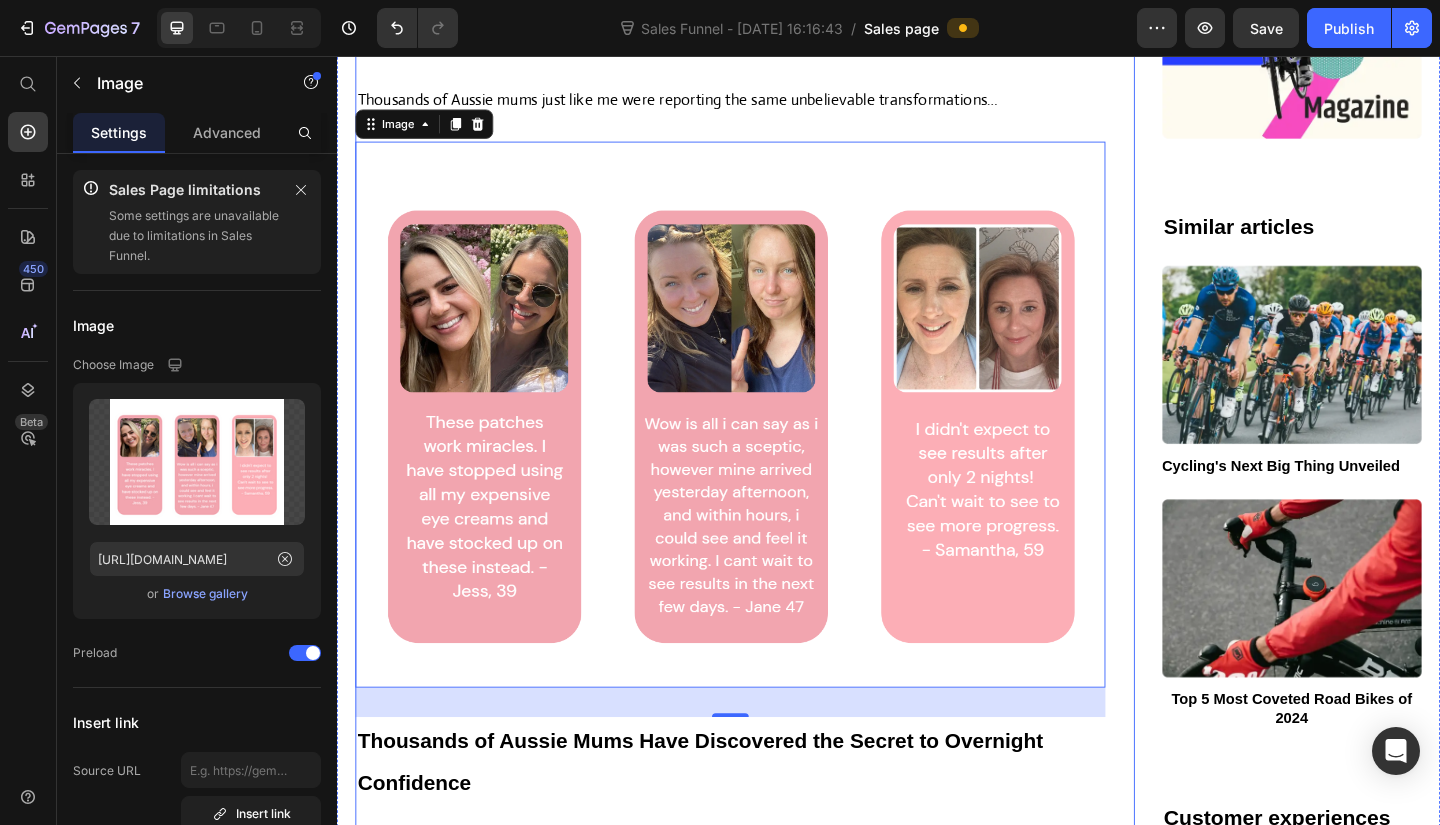 click at bounding box center (765, 73) 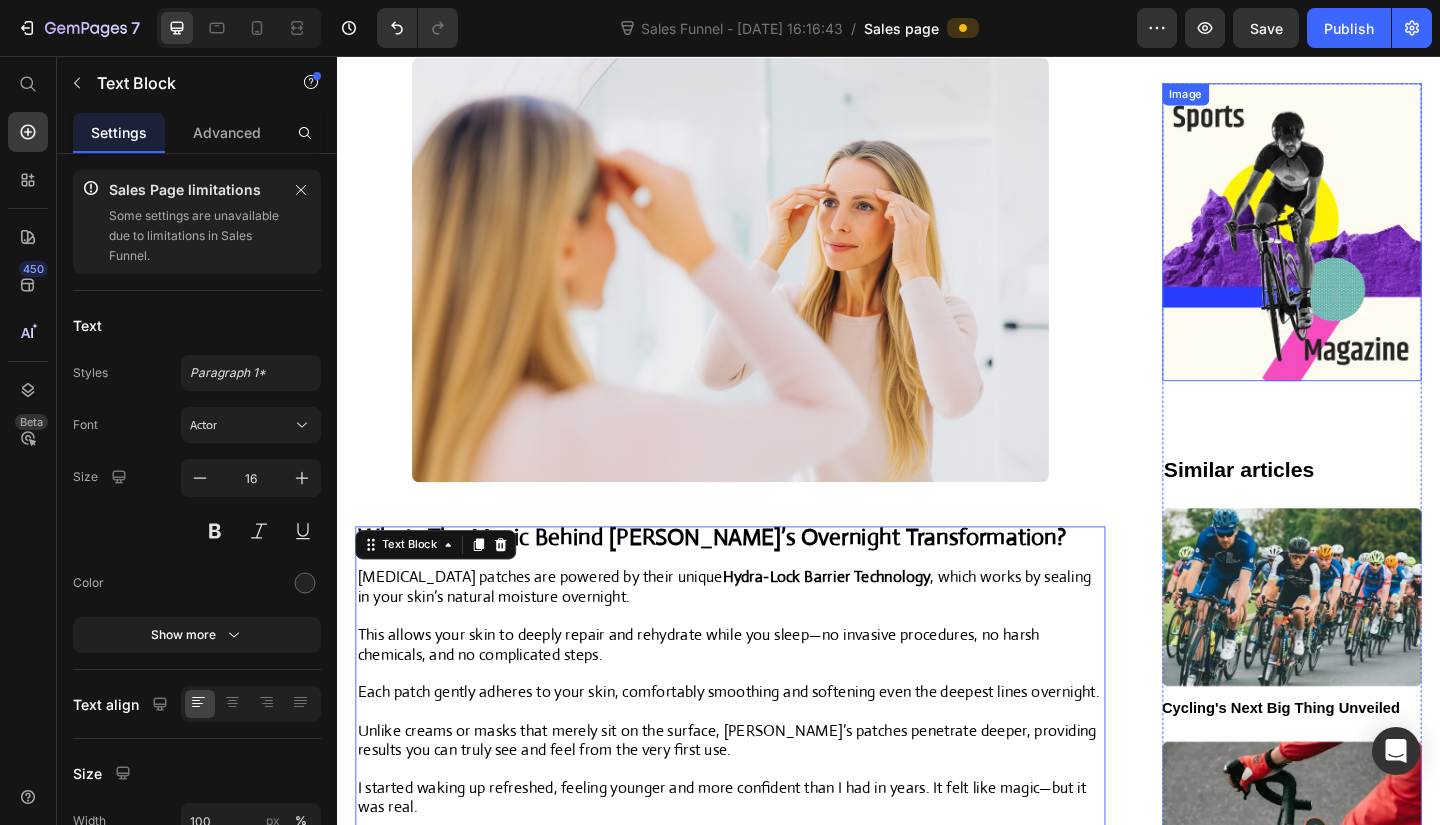 scroll, scrollTop: 1366, scrollLeft: 0, axis: vertical 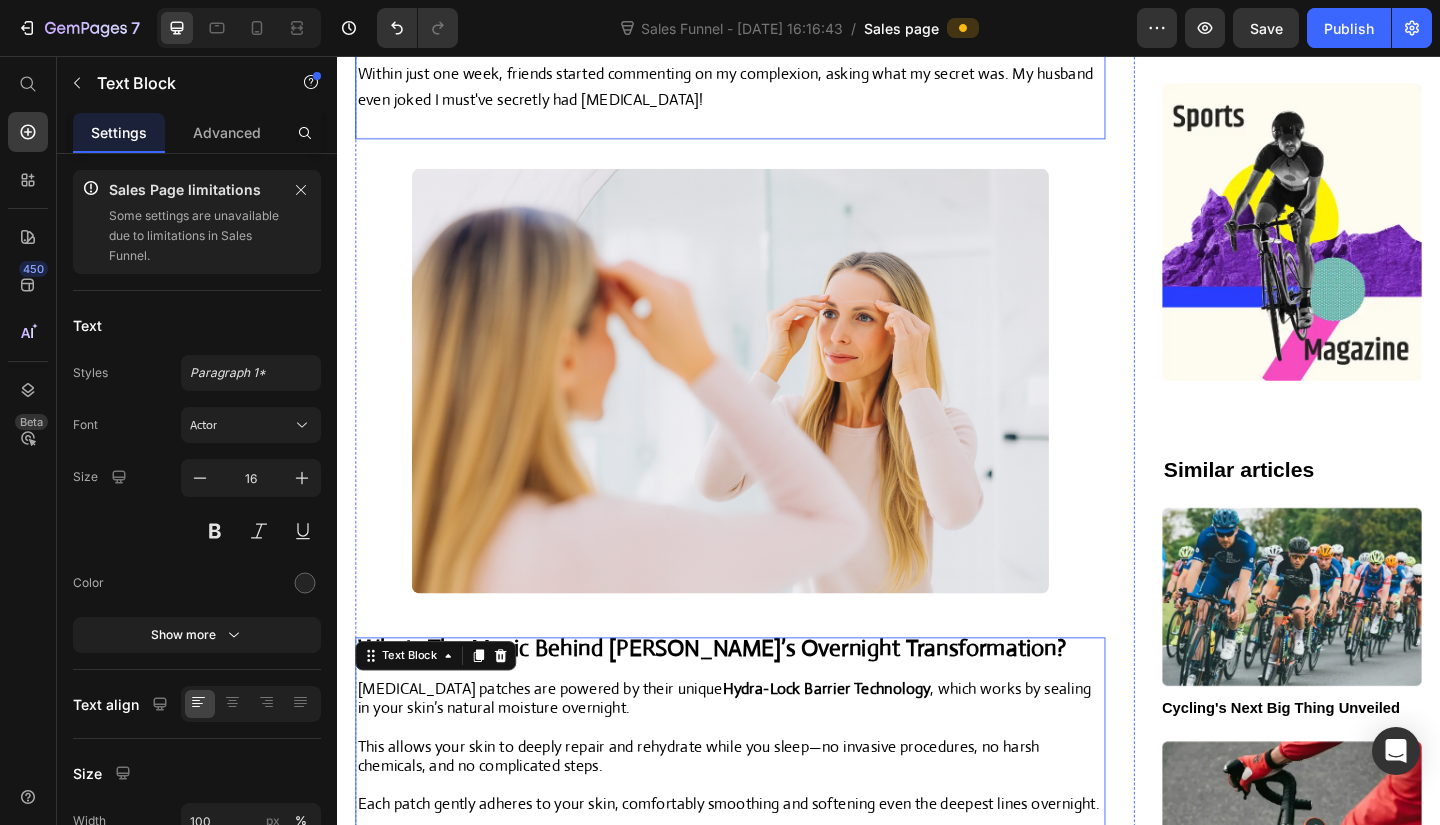 click on "Within just one week, friends started commenting on my complexion, asking what my secret was. My husband even joked I must've secretly had [MEDICAL_DATA]!" at bounding box center (765, 89) 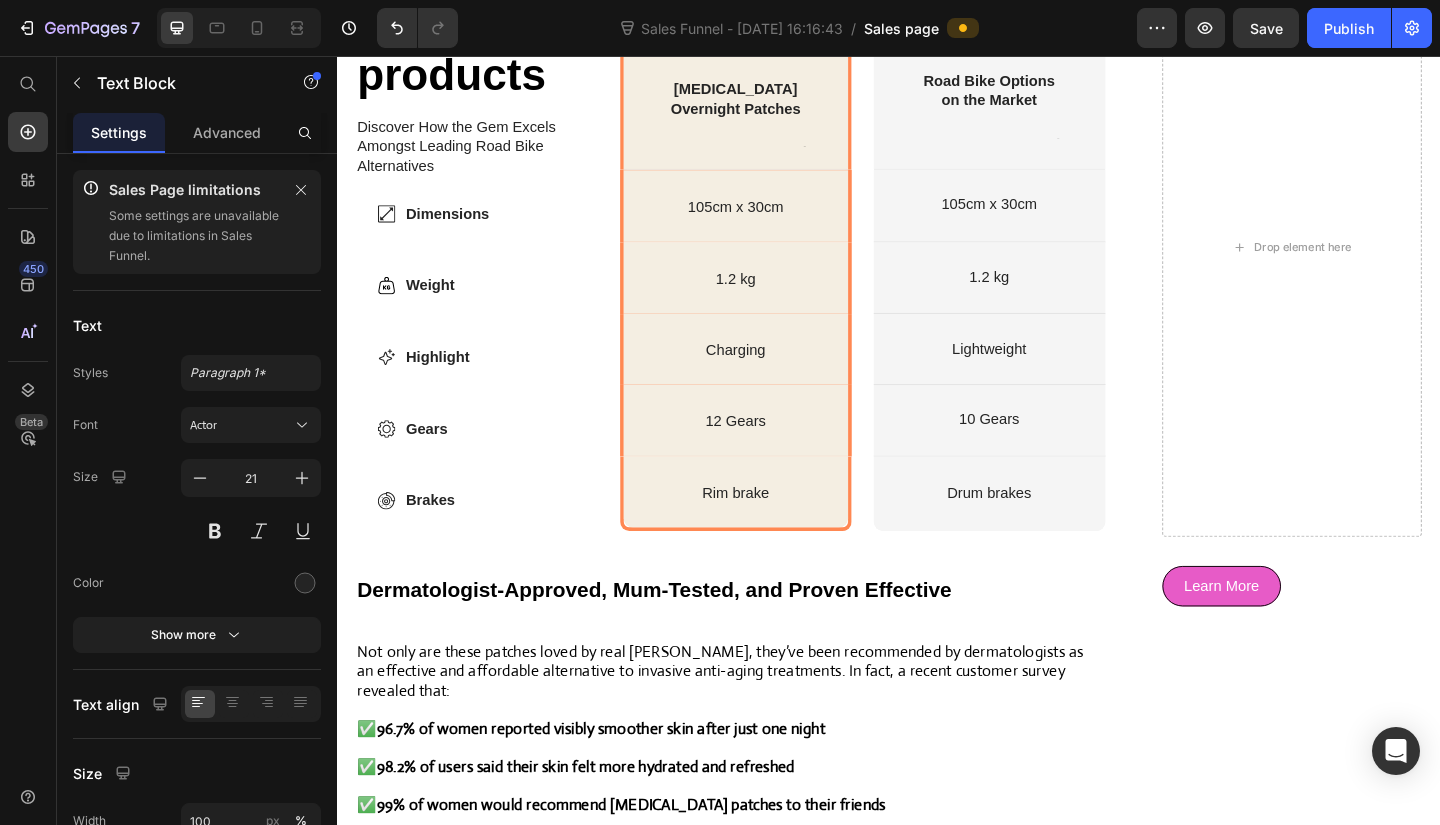 scroll, scrollTop: 4000, scrollLeft: 0, axis: vertical 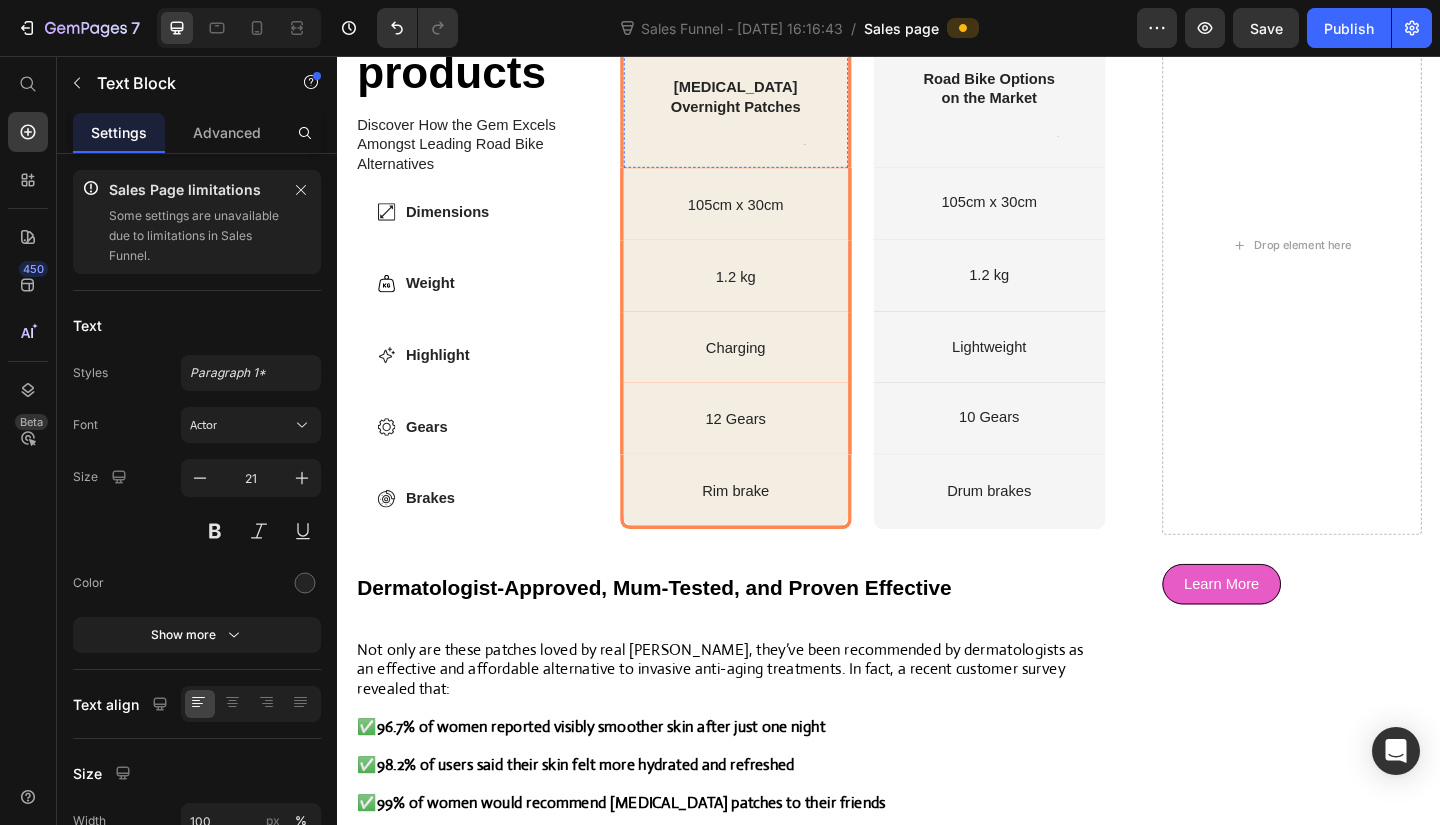 click at bounding box center (771, 32) 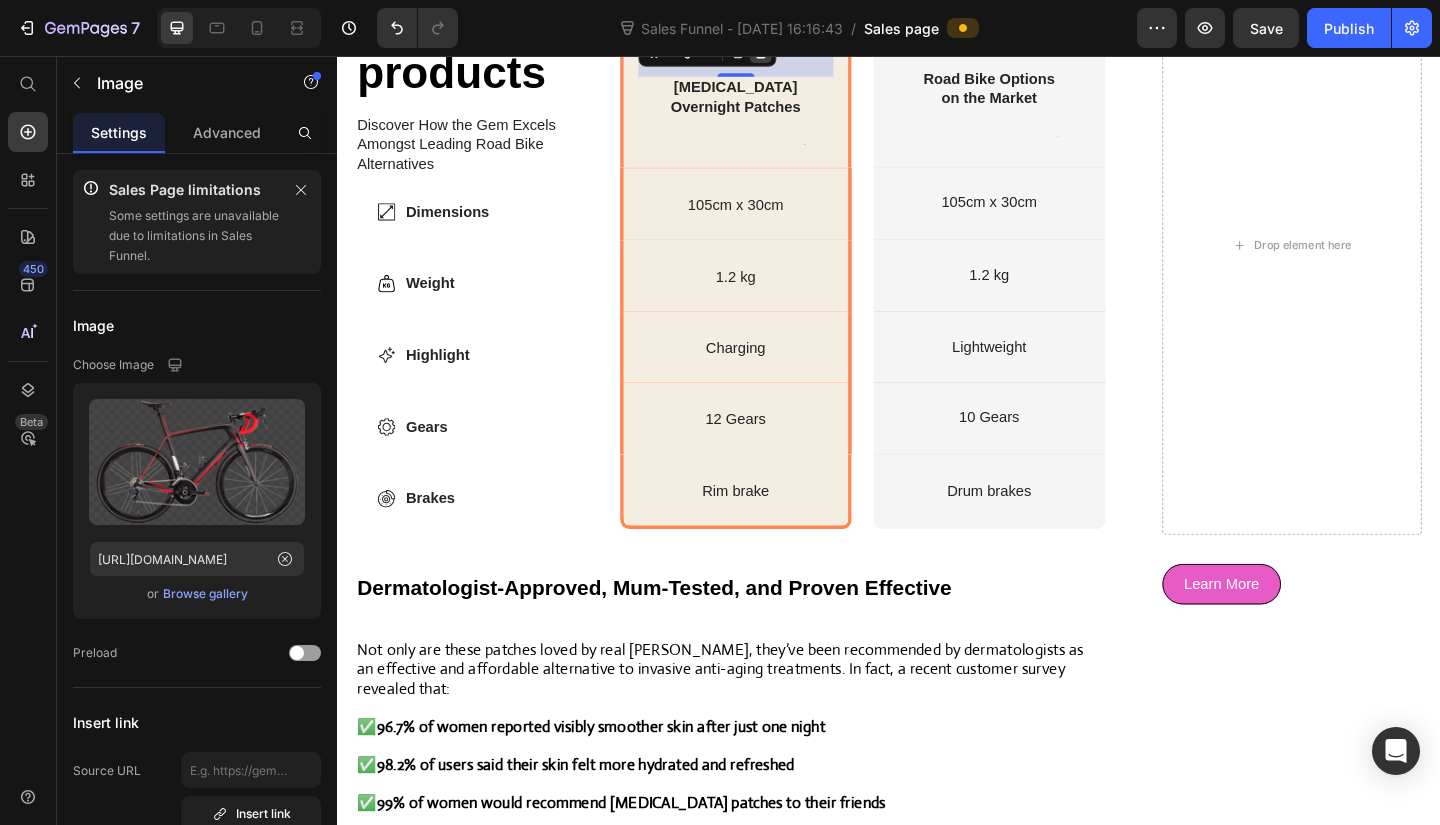 click 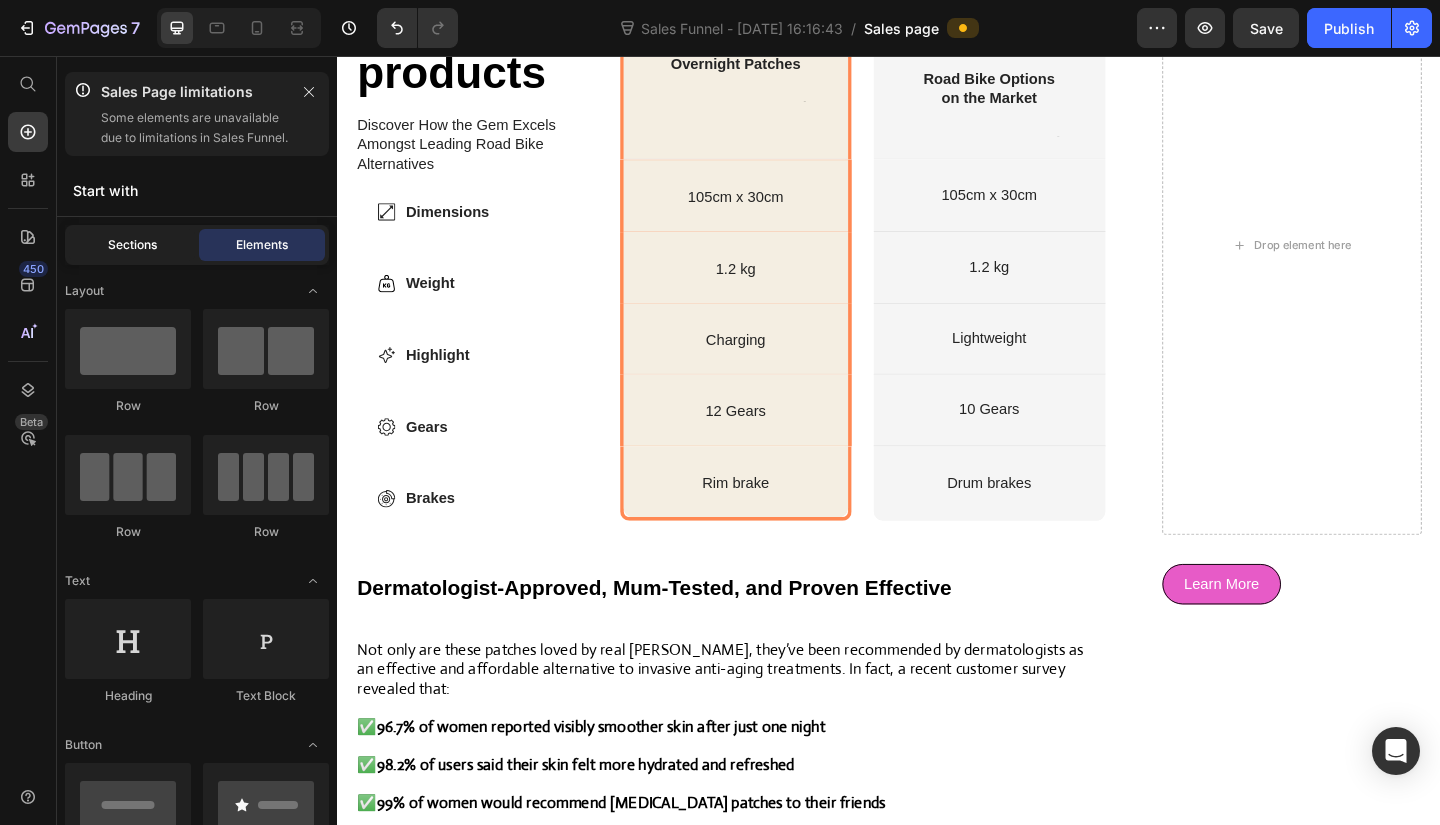 click on "Sections" at bounding box center (132, 245) 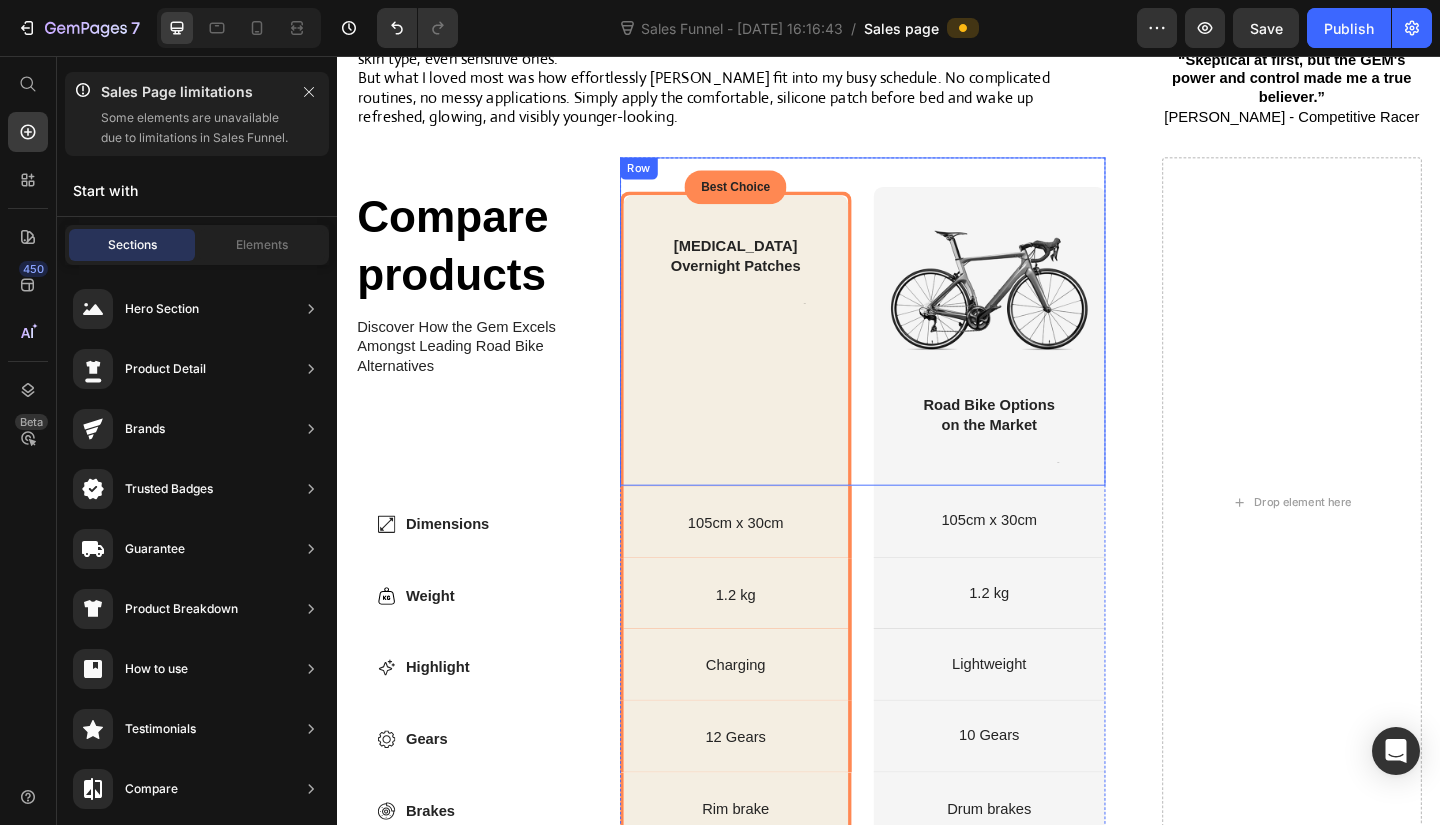 scroll, scrollTop: 3779, scrollLeft: 0, axis: vertical 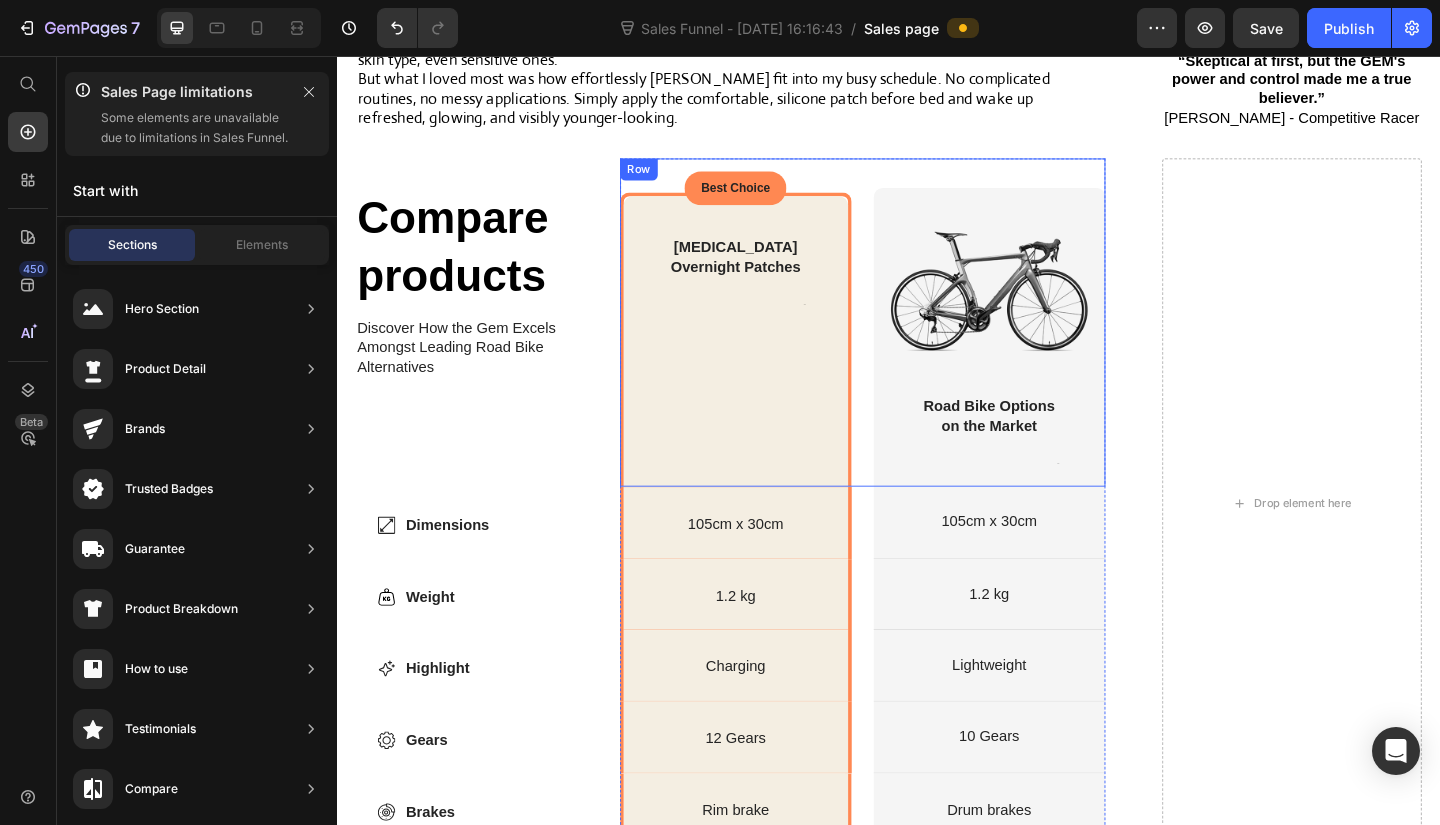 click at bounding box center (771, 366) 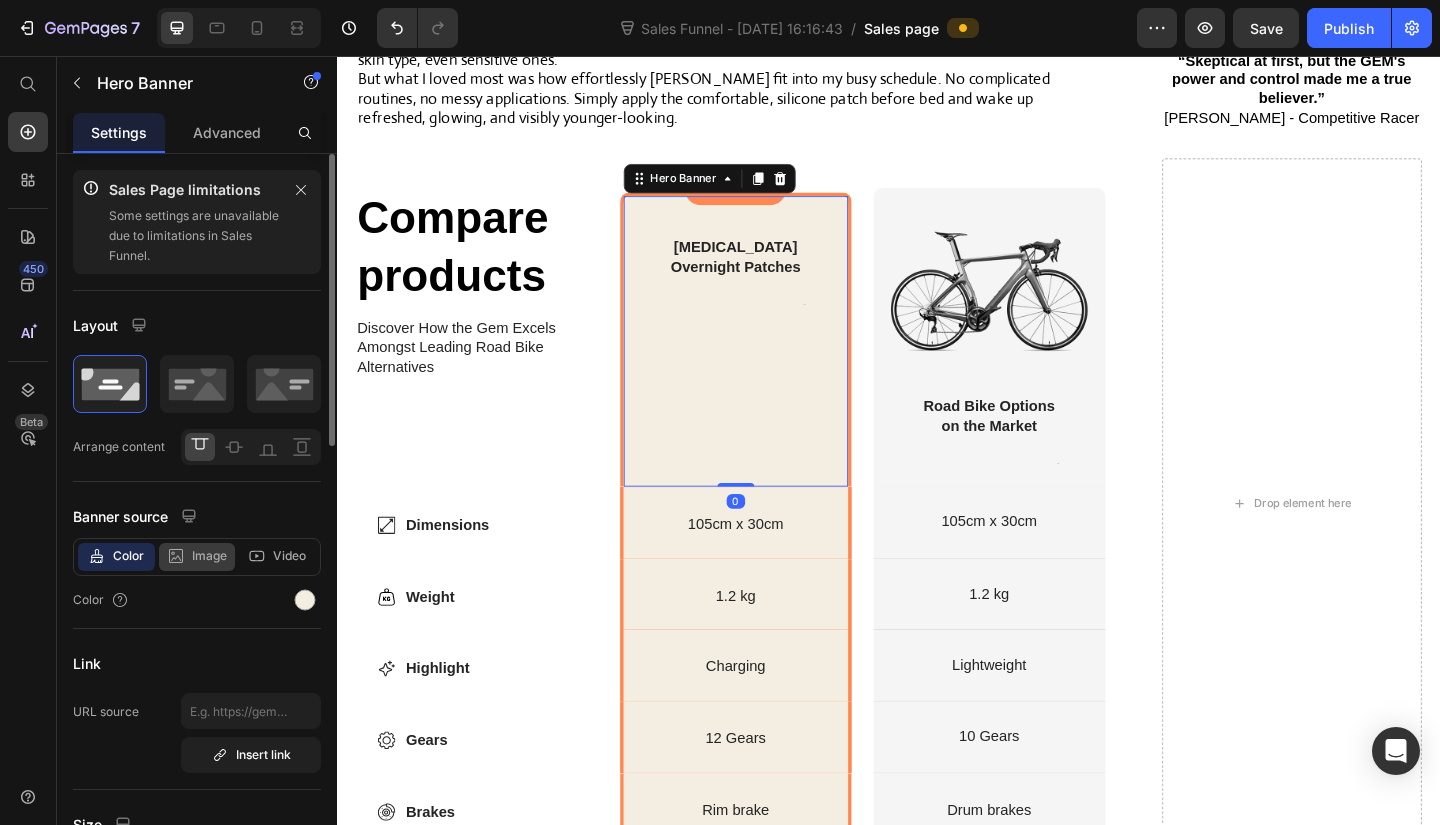 click 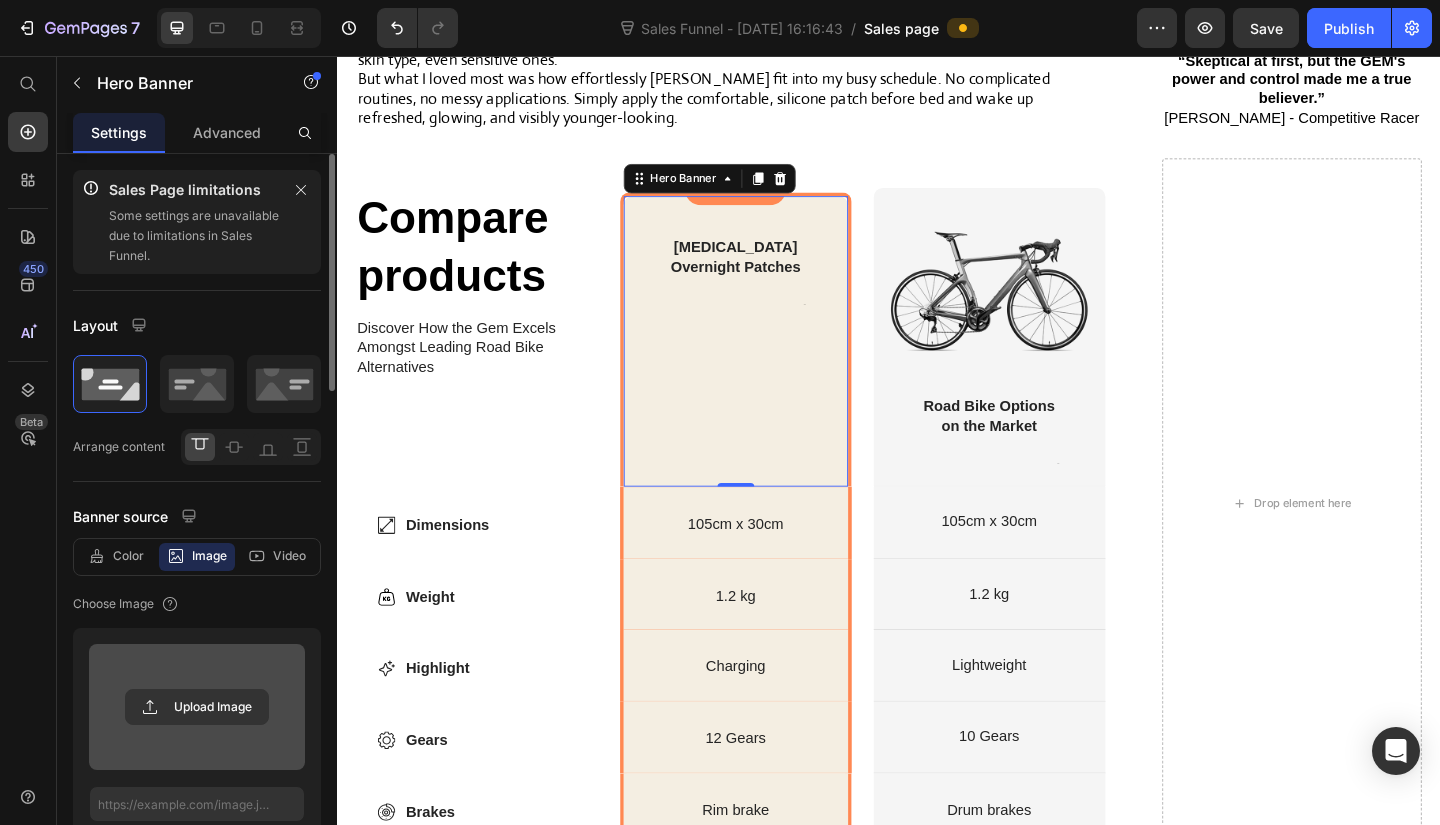 click at bounding box center [197, 707] 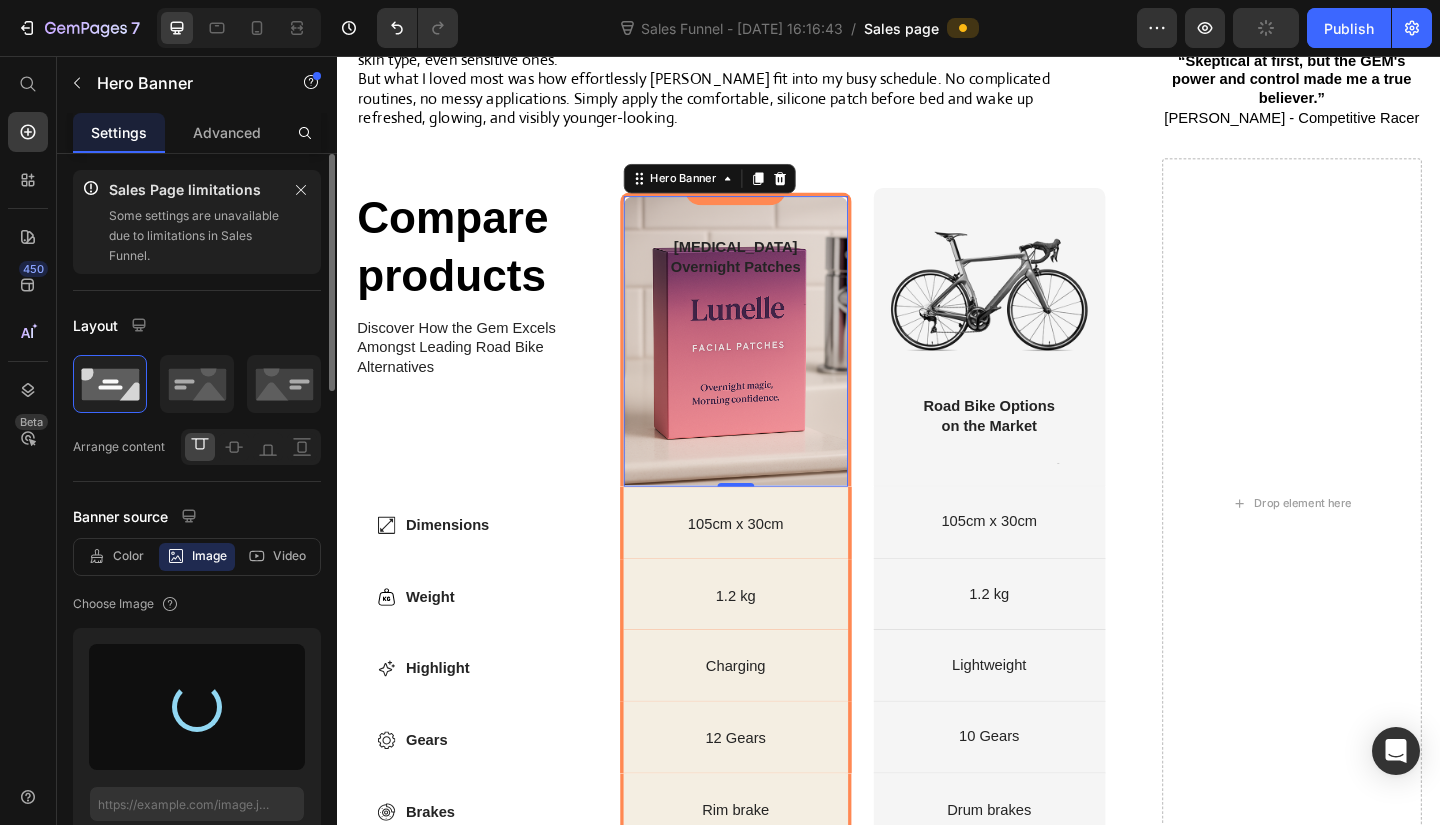type on "[URL][DOMAIN_NAME]" 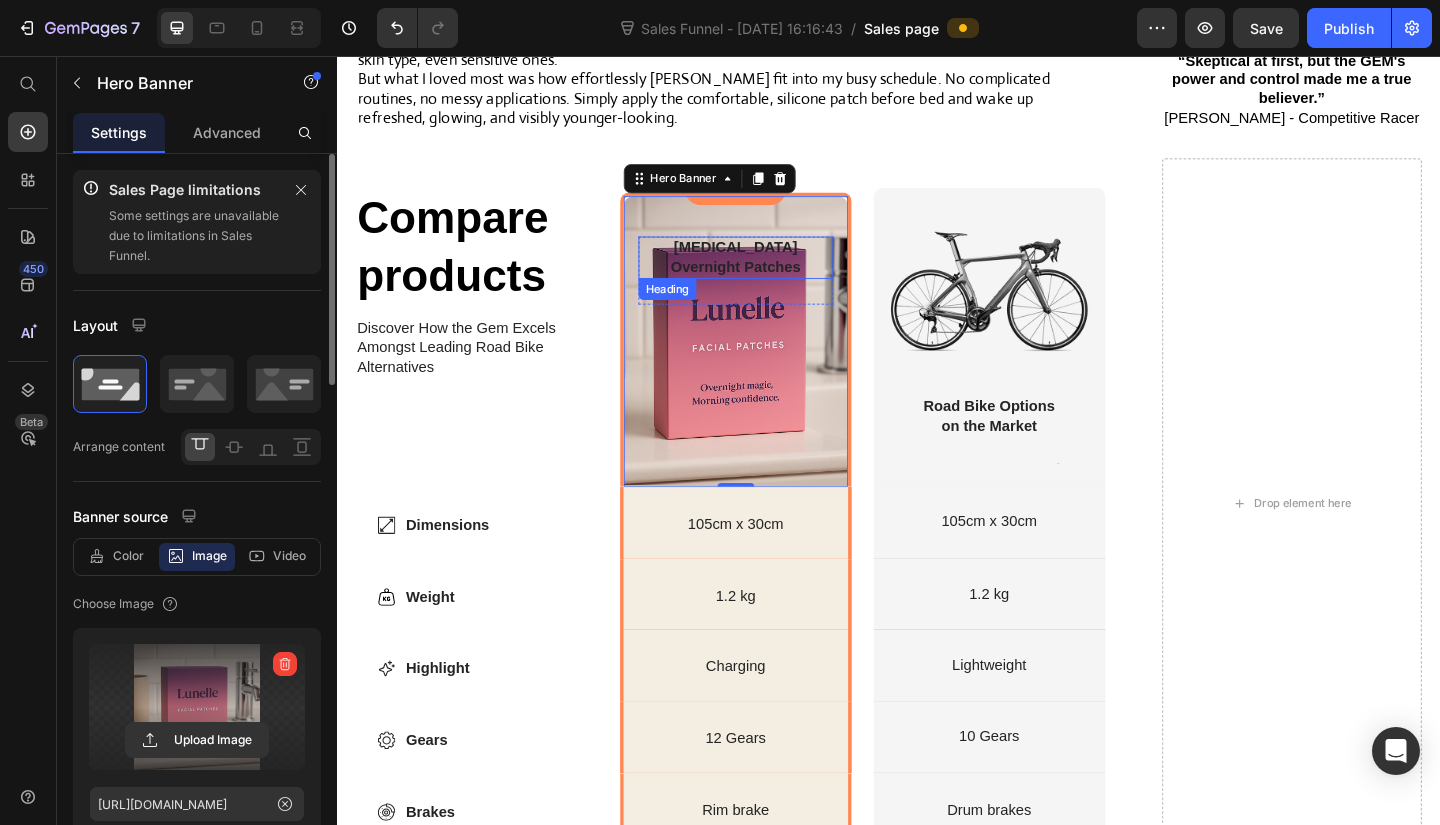 click on "[MEDICAL_DATA] Overnight Patches" at bounding box center (771, 276) 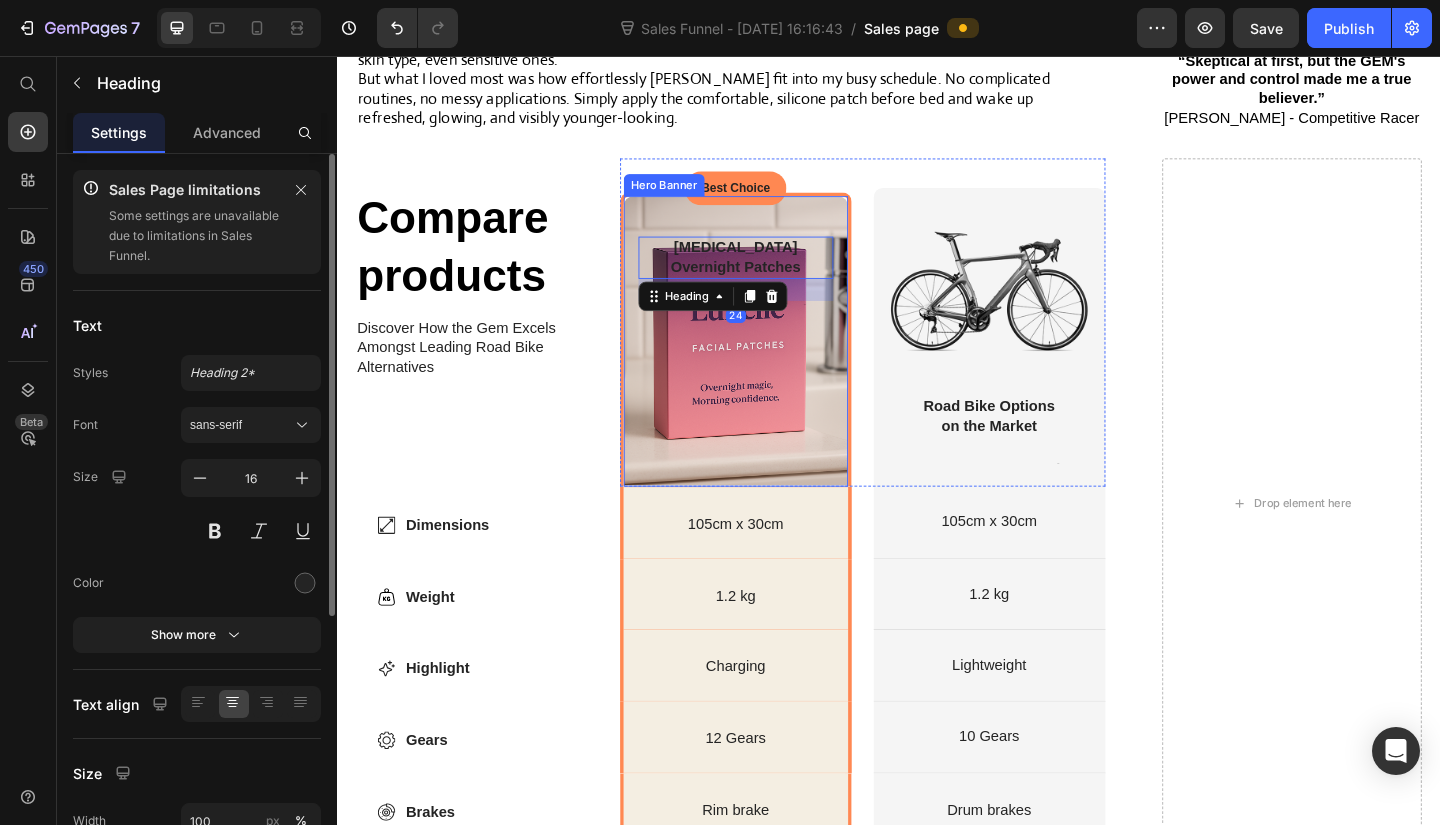 click at bounding box center (771, 366) 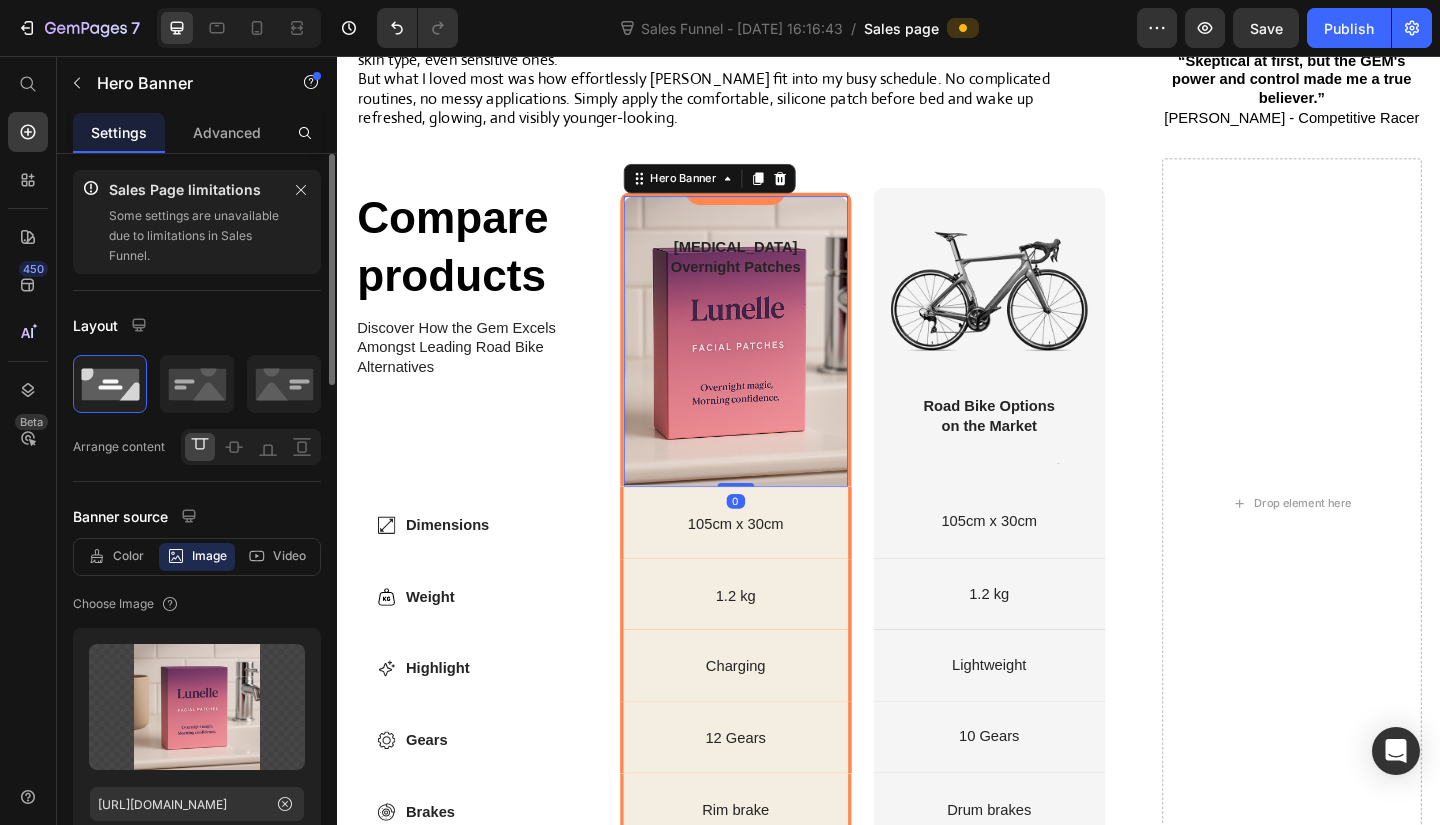 type 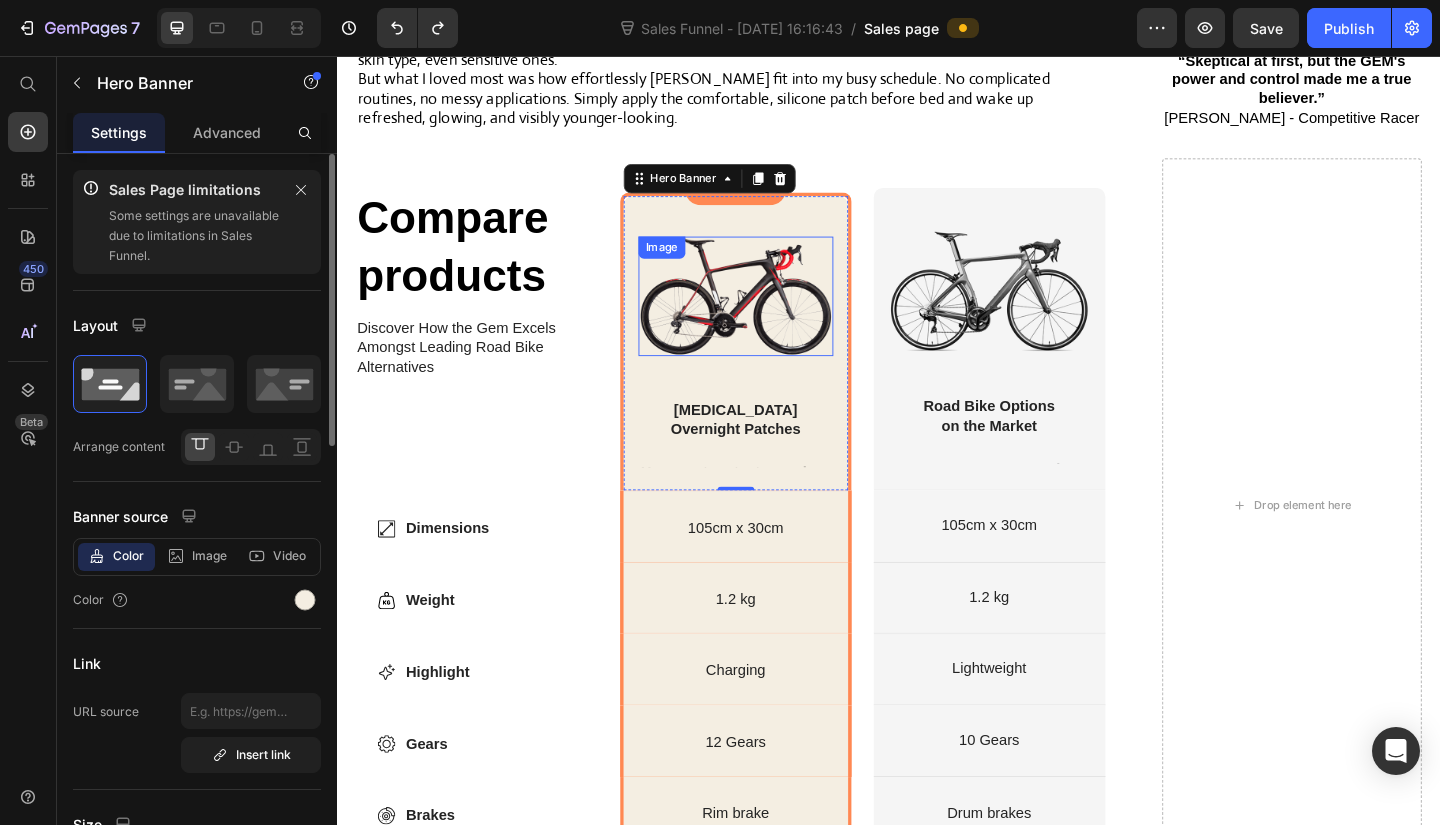 click at bounding box center (771, 318) 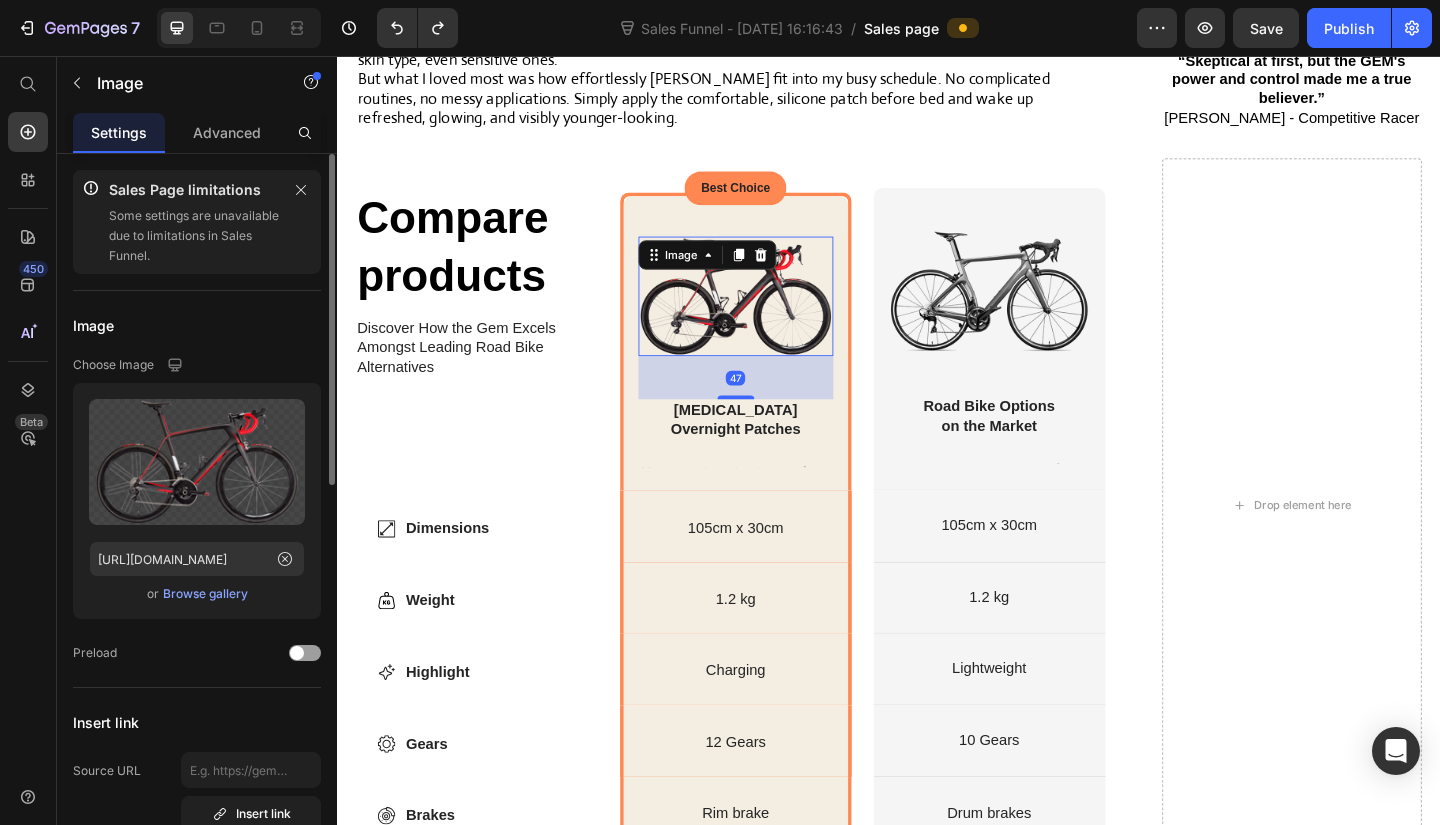 click on "Browse gallery" at bounding box center (205, 594) 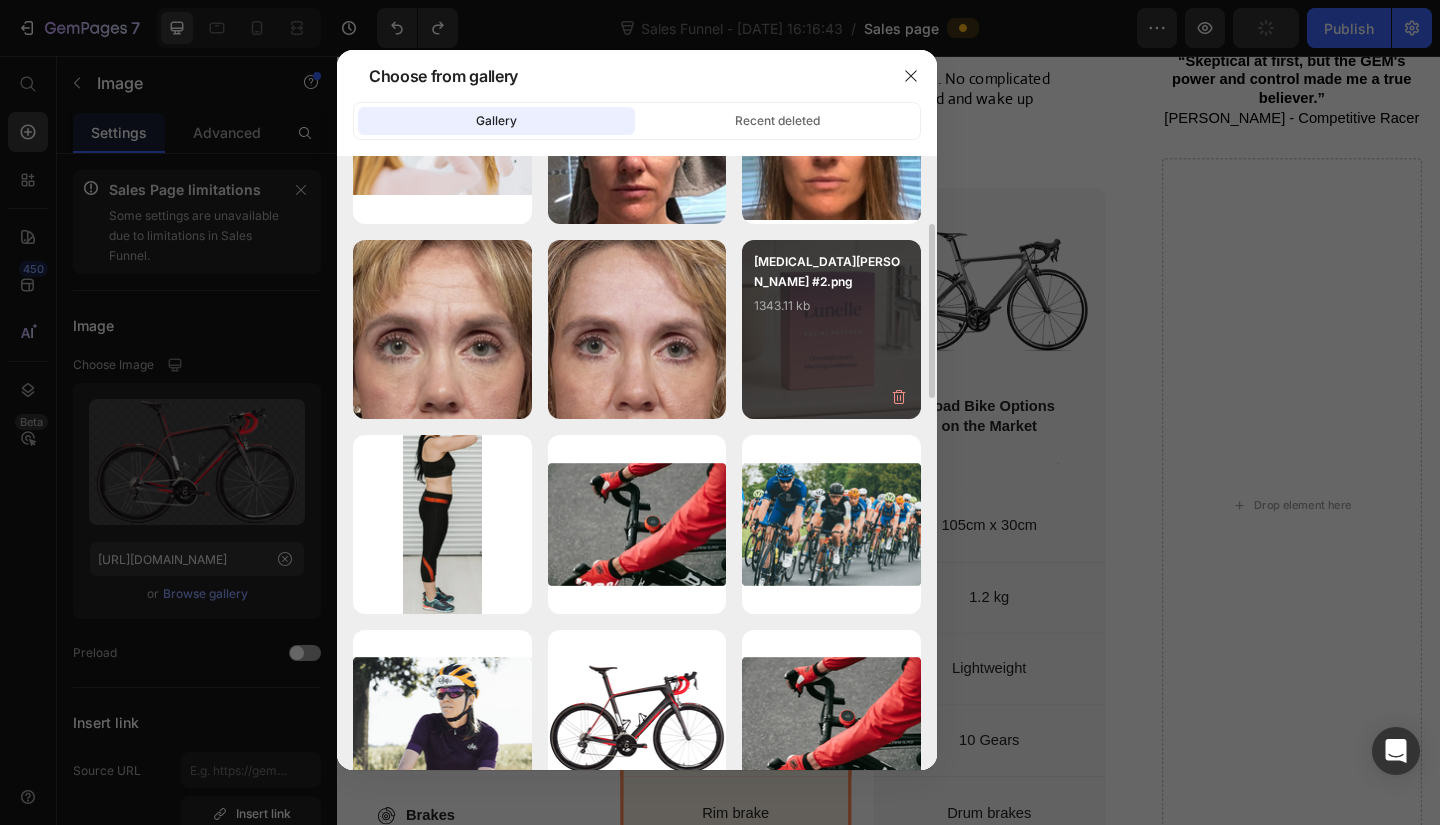 scroll, scrollTop: 303, scrollLeft: 0, axis: vertical 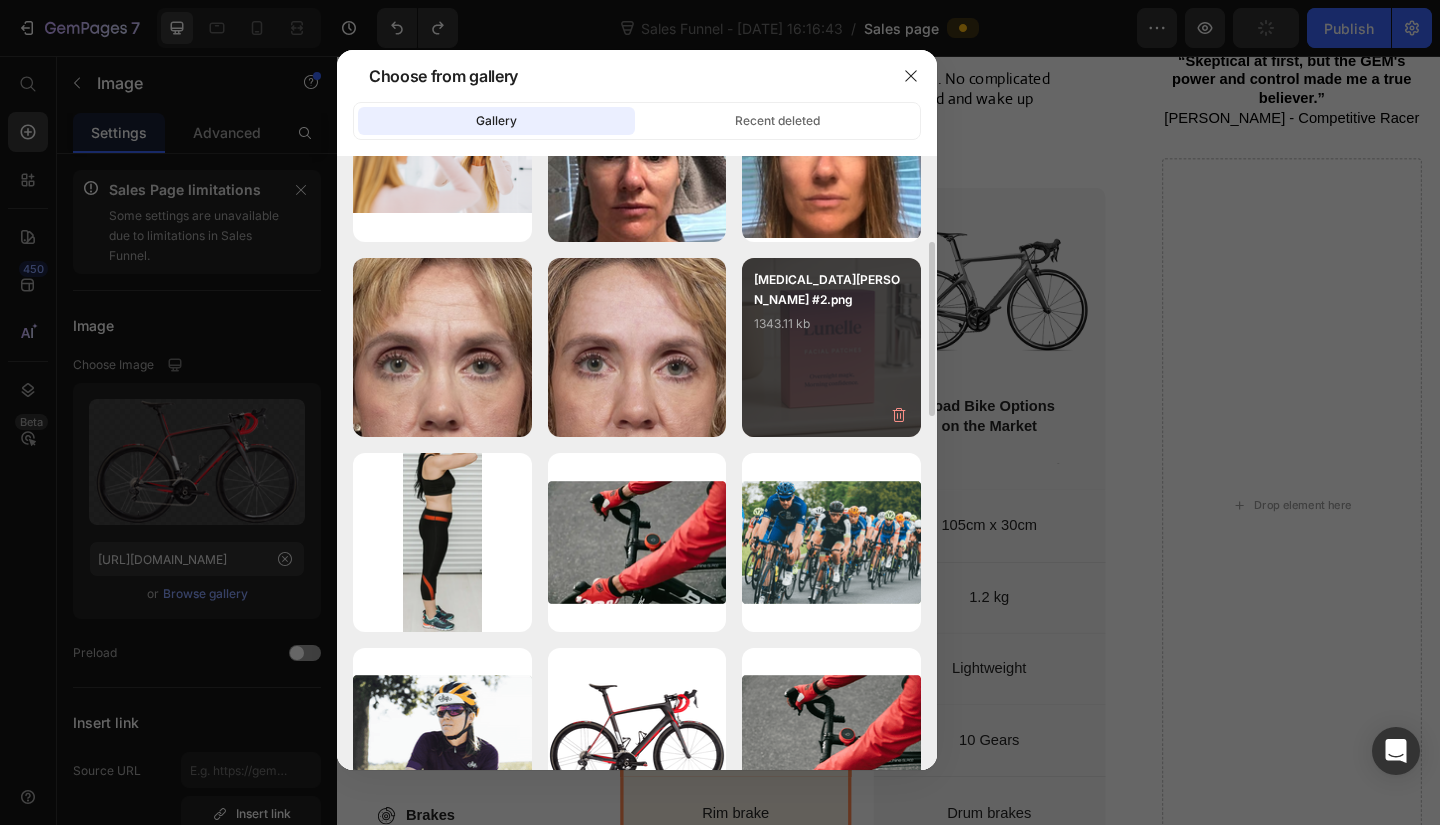 click on "[MEDICAL_DATA][PERSON_NAME] #2.png 1343.11 kb" at bounding box center (831, 347) 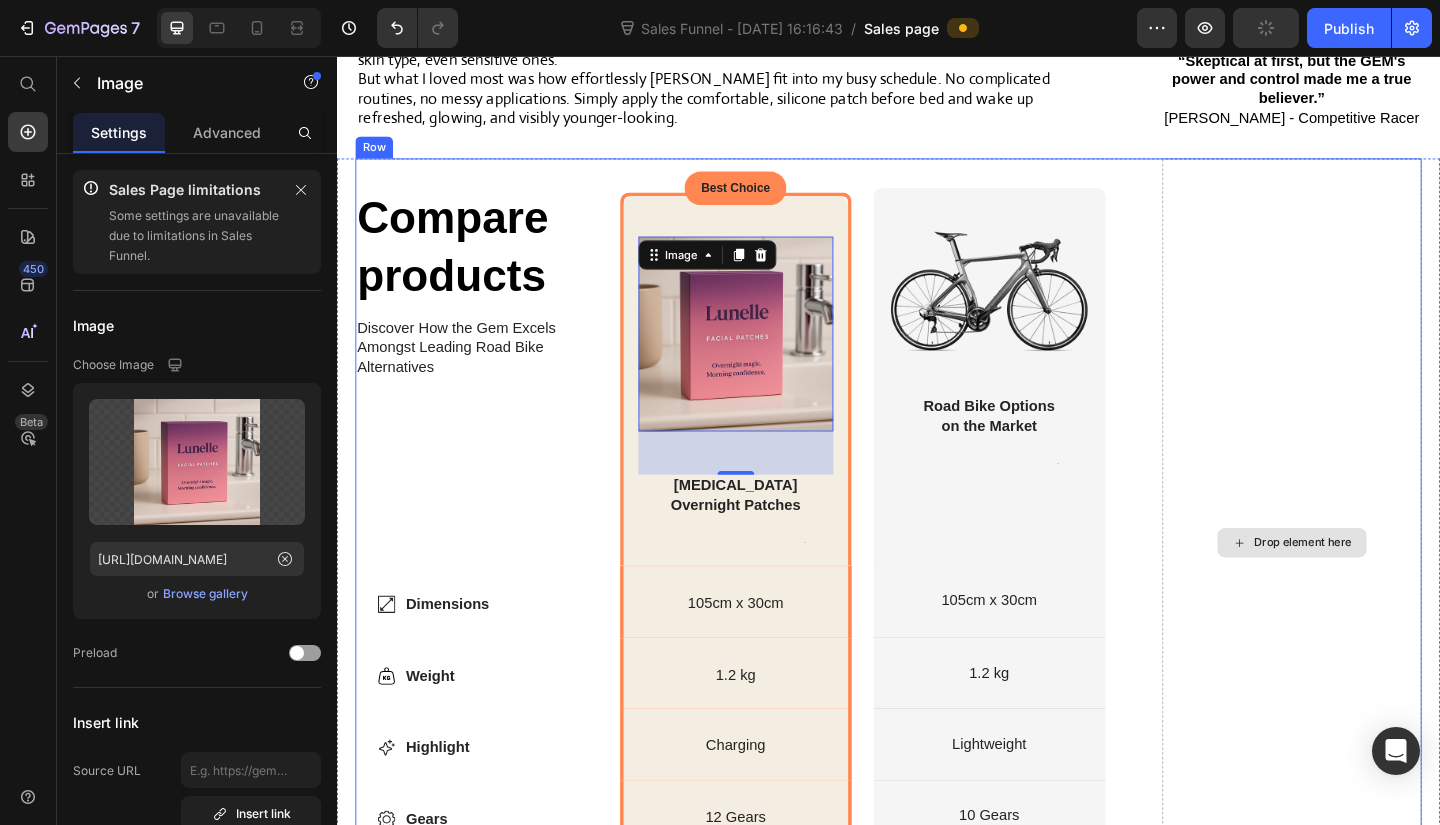 click on "Drop element here" at bounding box center (1376, 585) 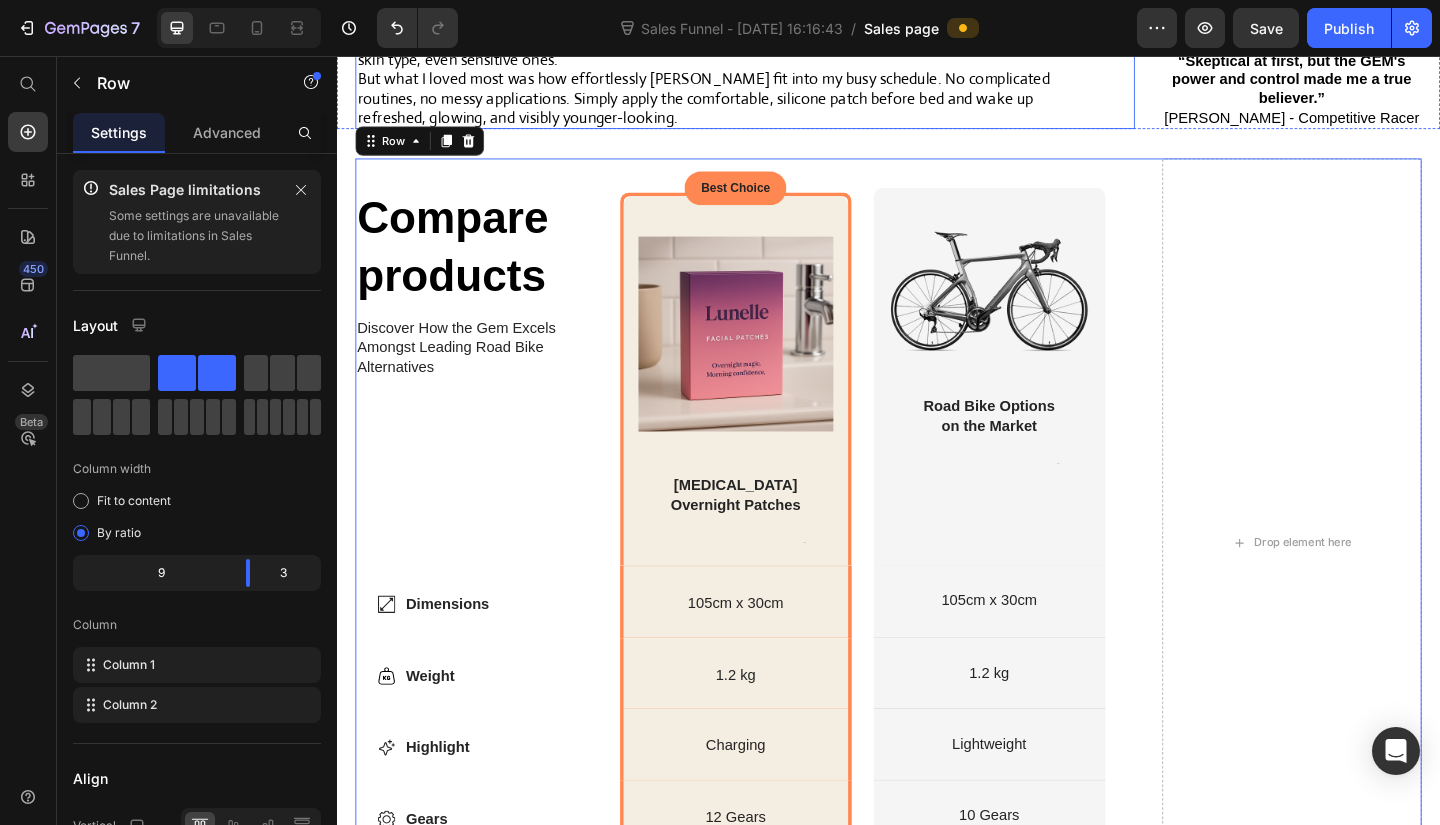 click on "Image Day 0 Text Block Row Image Day 5 Text Block Row Image Day 0 Text Block Row Image Day 5 Text Block Row Row Published:  [DATE] Text Block
Icon
Icon
Icon Row Row “ I was sick of complicated skincare routines that never worked… until I discovered [MEDICAL_DATA].”   As a busy Australian mum in my 40s, I used to dread looking in the mirror each morning. Wrinkles, fine lines, [PERSON_NAME] feet—every morning it felt like they were multiplying, making me look more exhausted and older than I really felt.   No matter how much I spent on expensive creams, serums, and treatments, nothing delivered real results. I tried the complicated, multi-step skincare routines that beauty influencers swear by. They just left me frustrated, drained, and still staring at the same stubborn wrinkles.   I even considered [MEDICAL_DATA]—but needles terrified me, the price was outrageous, and the idea of chemicals freezing my face made me deeply uncomfortable.   [MEDICAL_DATA] Overnight Face Patches" at bounding box center [781, -1617] 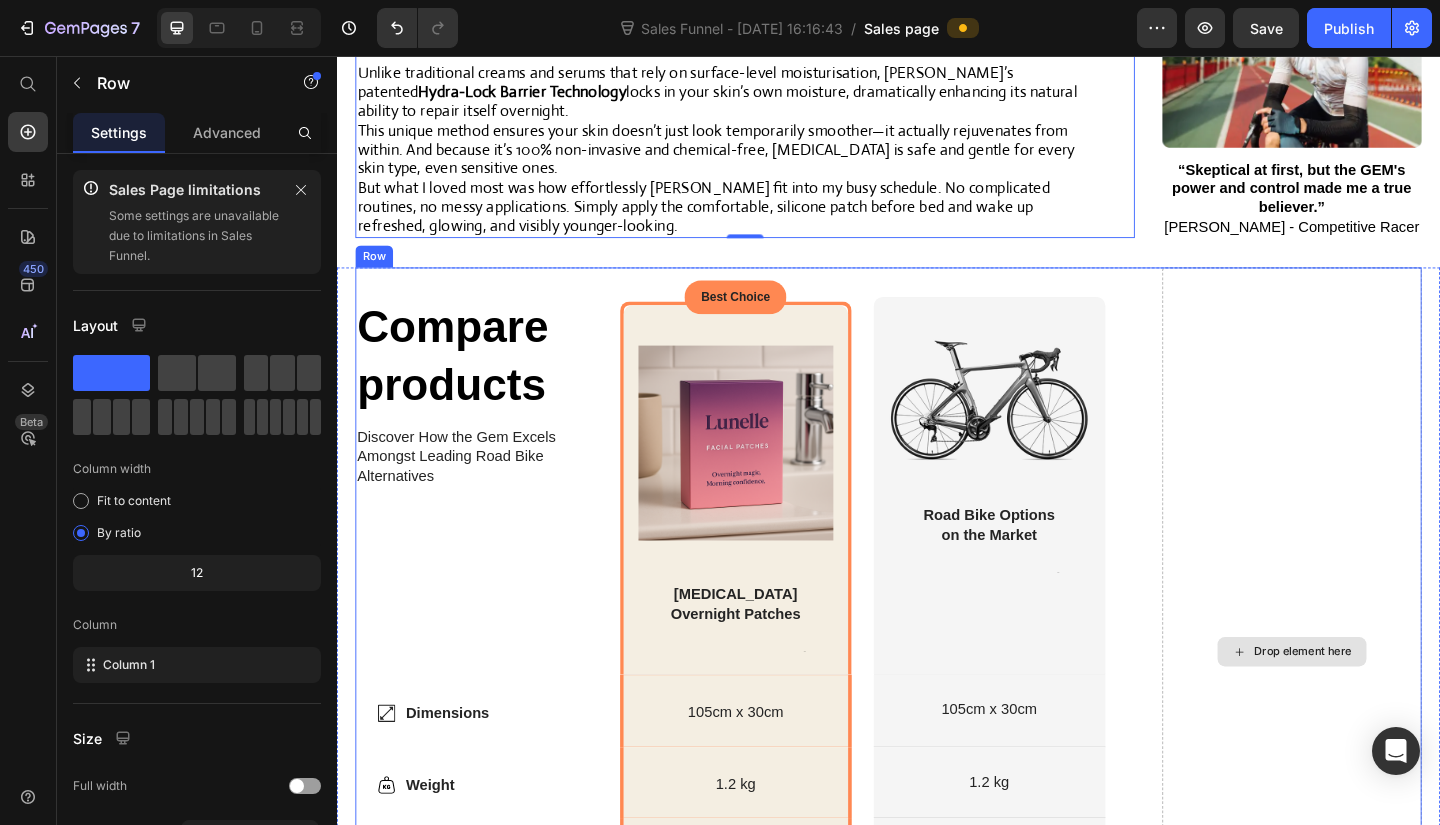 scroll, scrollTop: 3659, scrollLeft: 0, axis: vertical 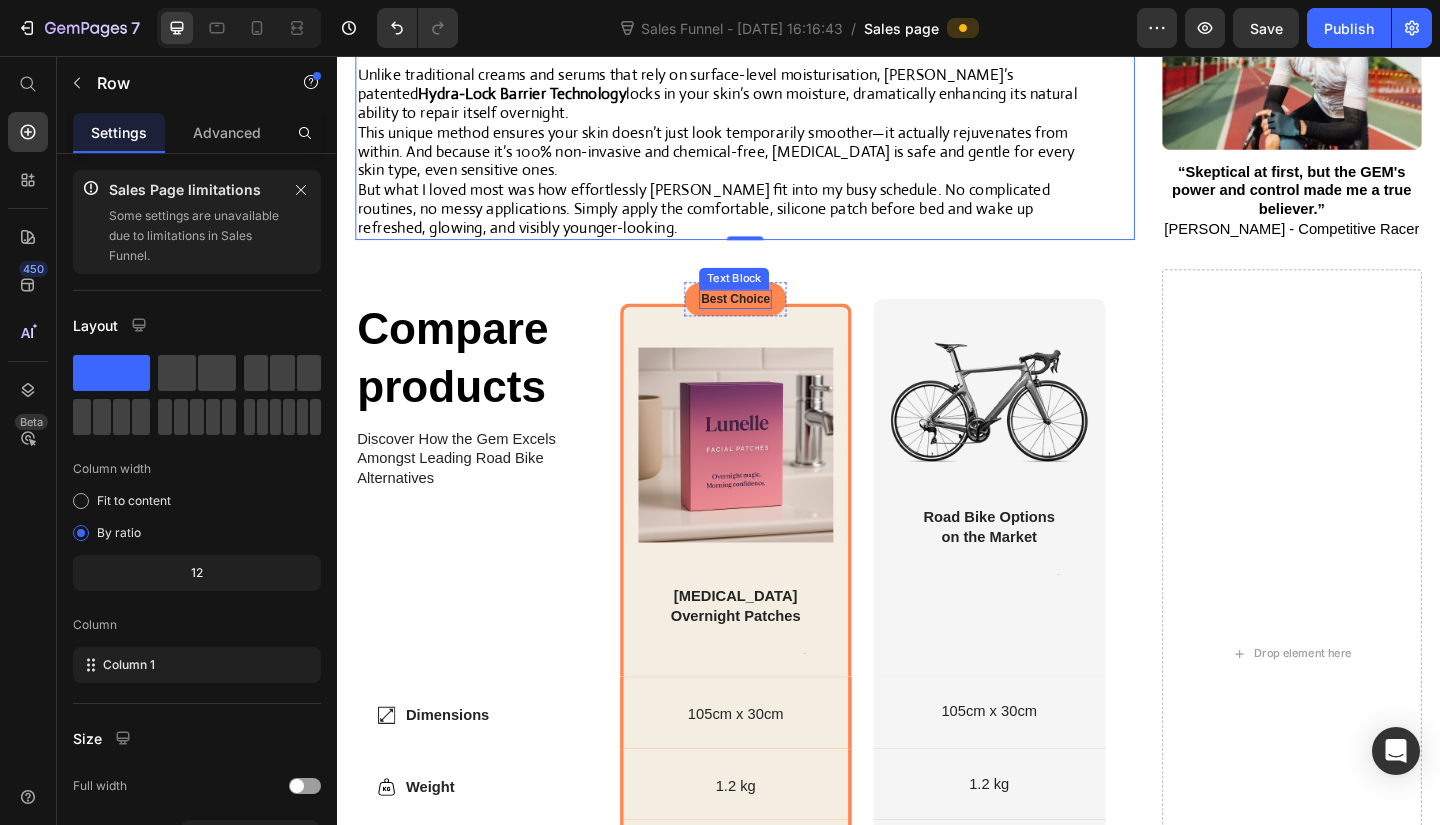 click on "Best Choice" at bounding box center (770, 320) 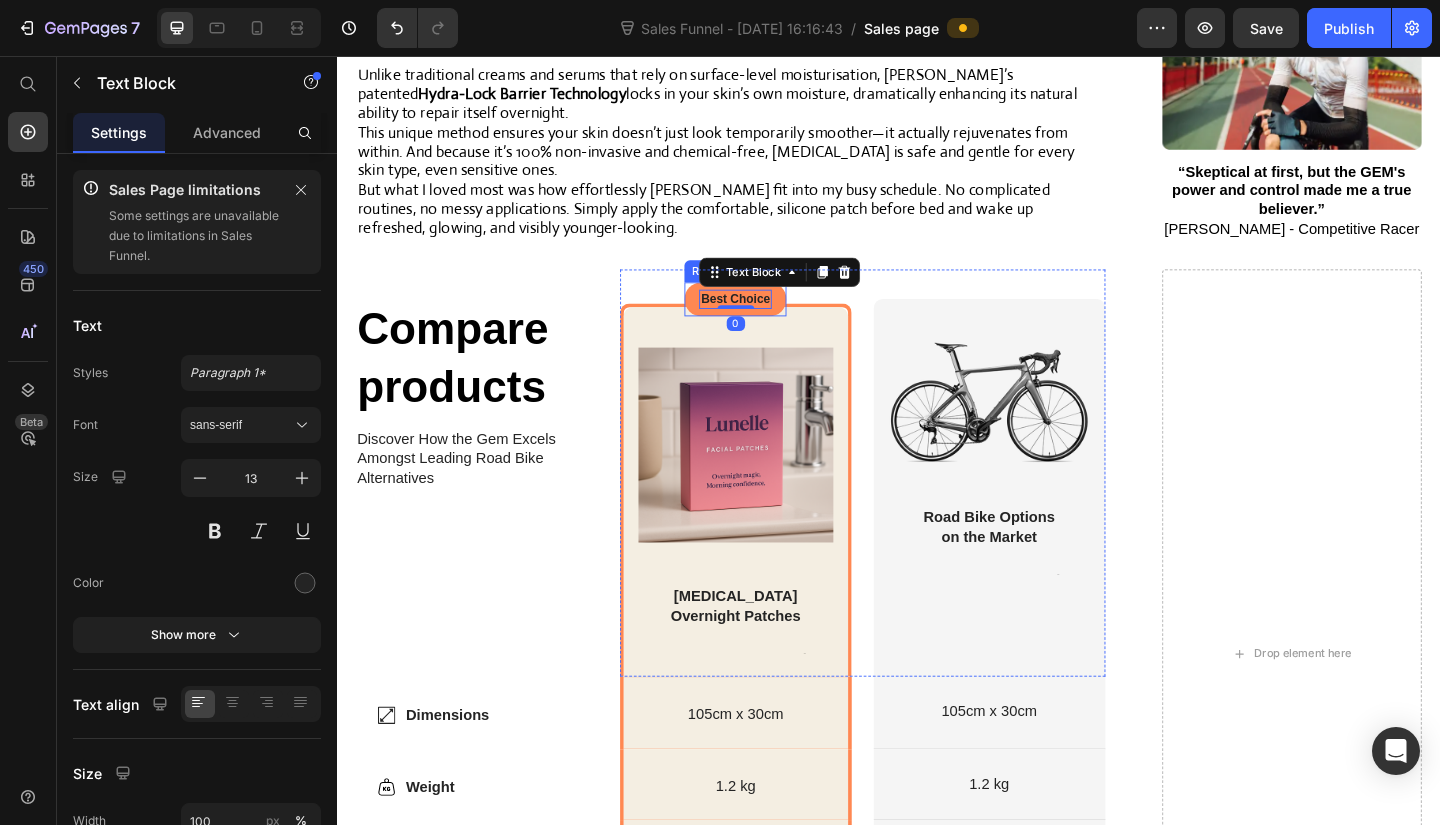click on "Best Choice Text Block   0 Row" at bounding box center [770, 320] 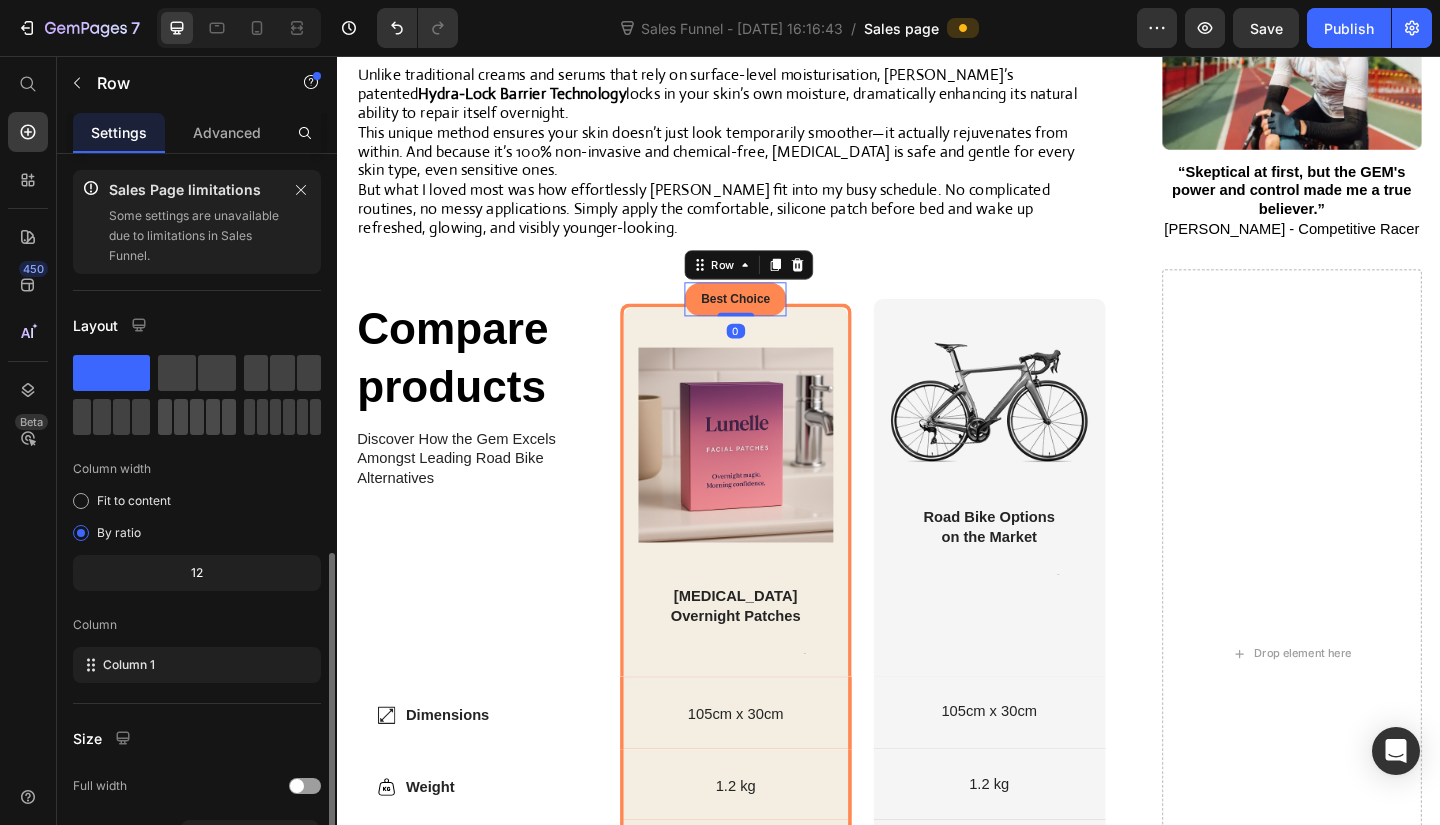 scroll, scrollTop: 321, scrollLeft: 0, axis: vertical 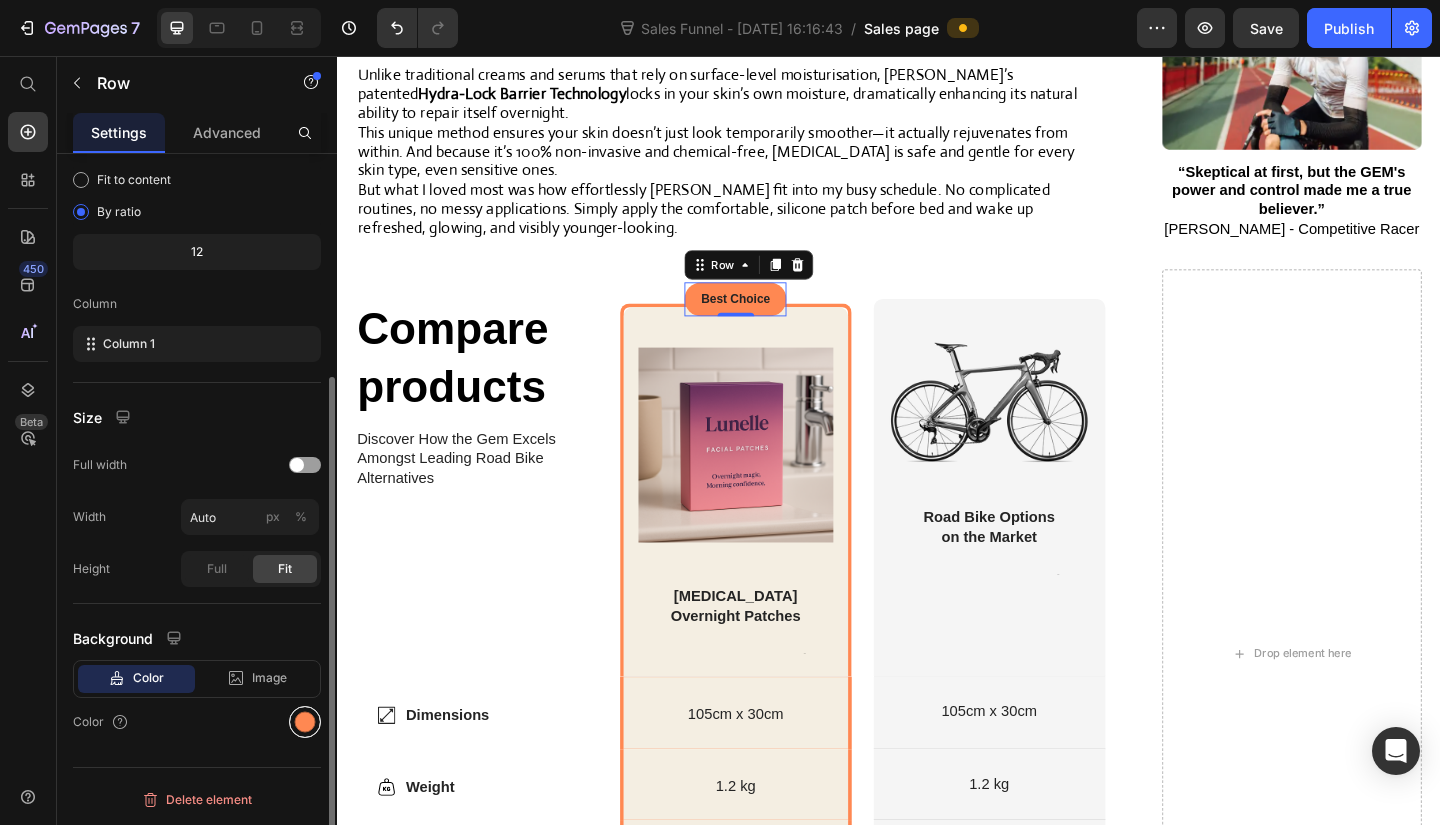 click at bounding box center (305, 722) 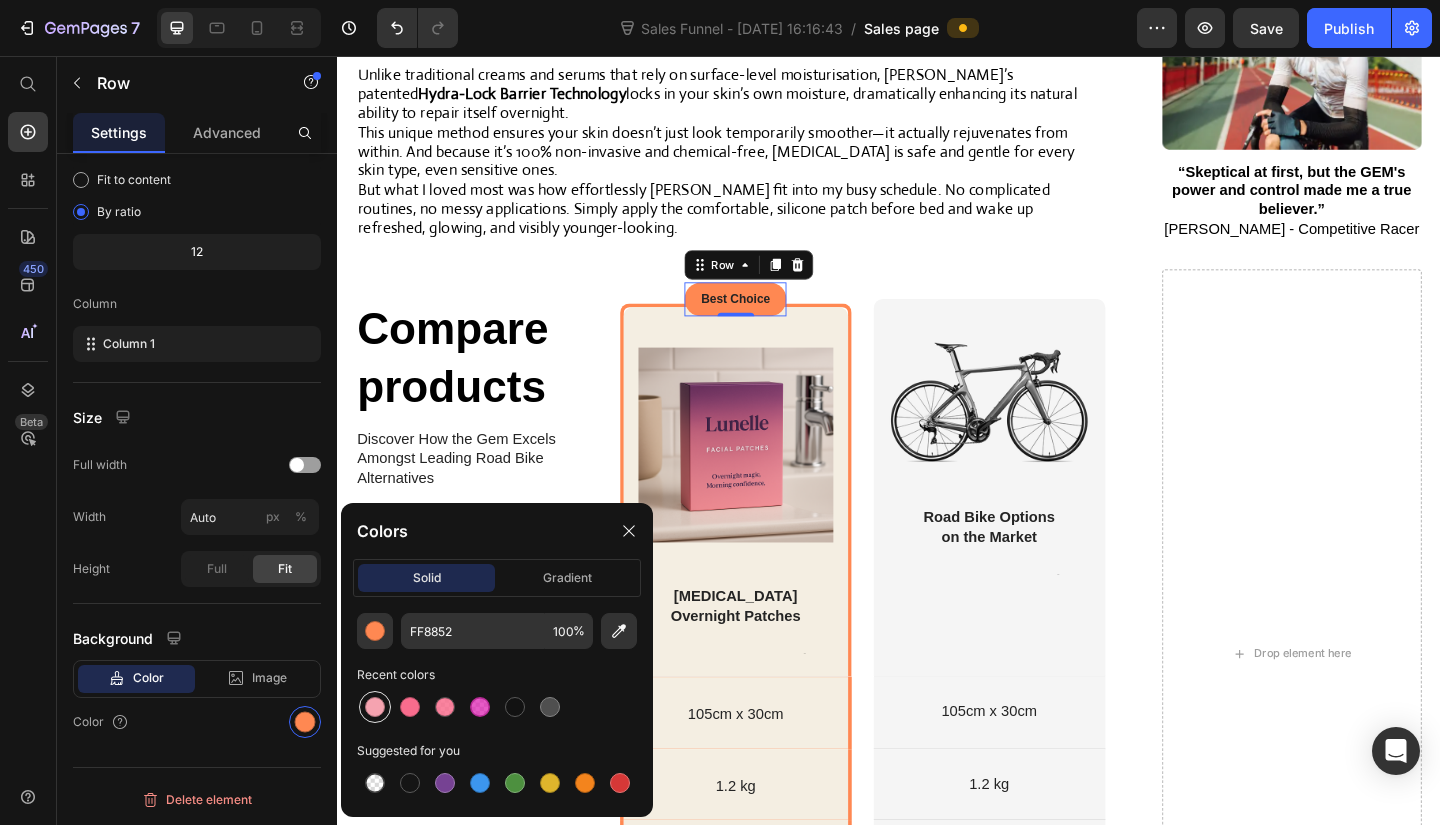 click at bounding box center [375, 707] 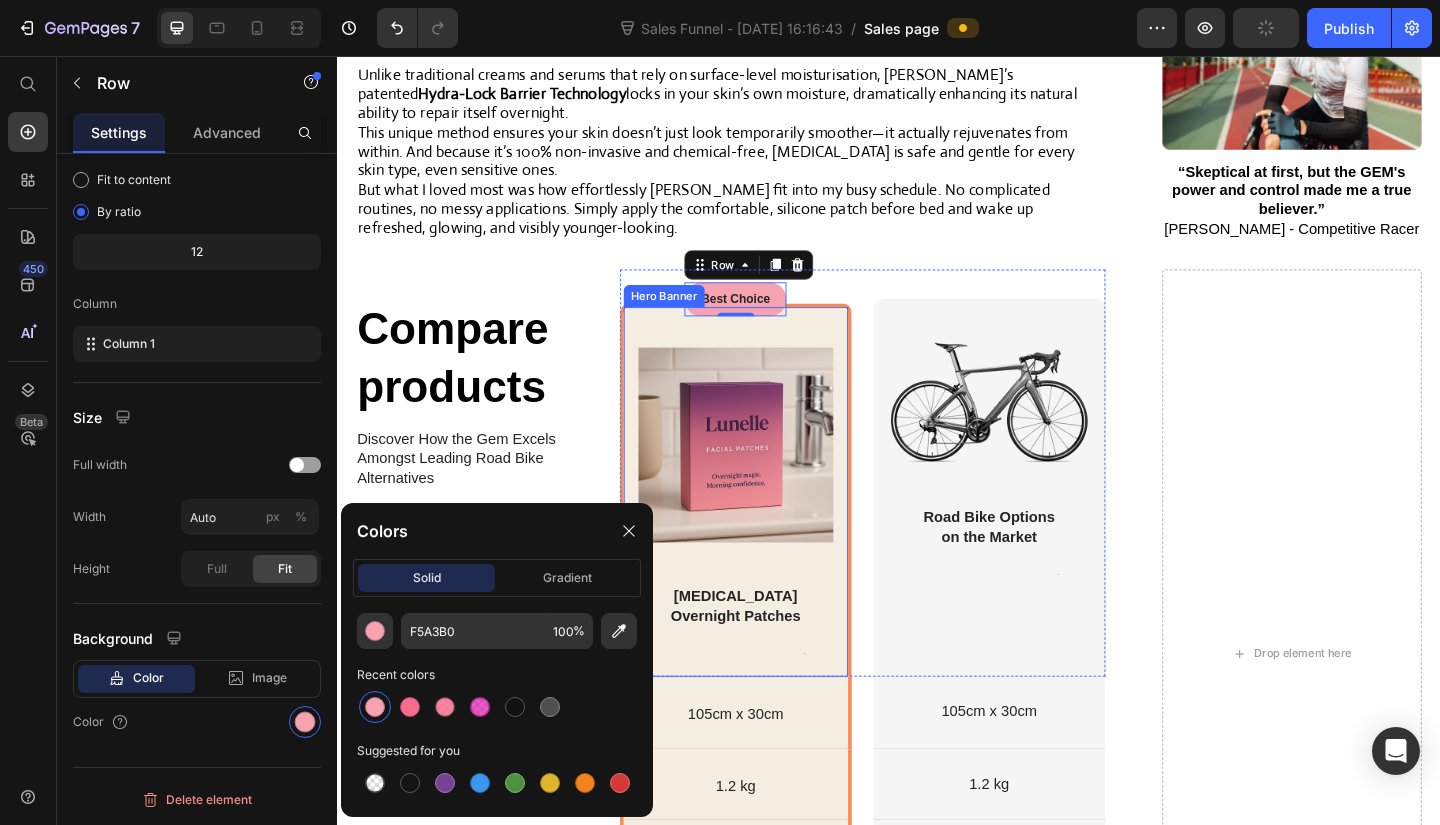 click on "Image [MEDICAL_DATA] Overnight Patches Heading Text Block Row Hero Banner" at bounding box center (771, 527) 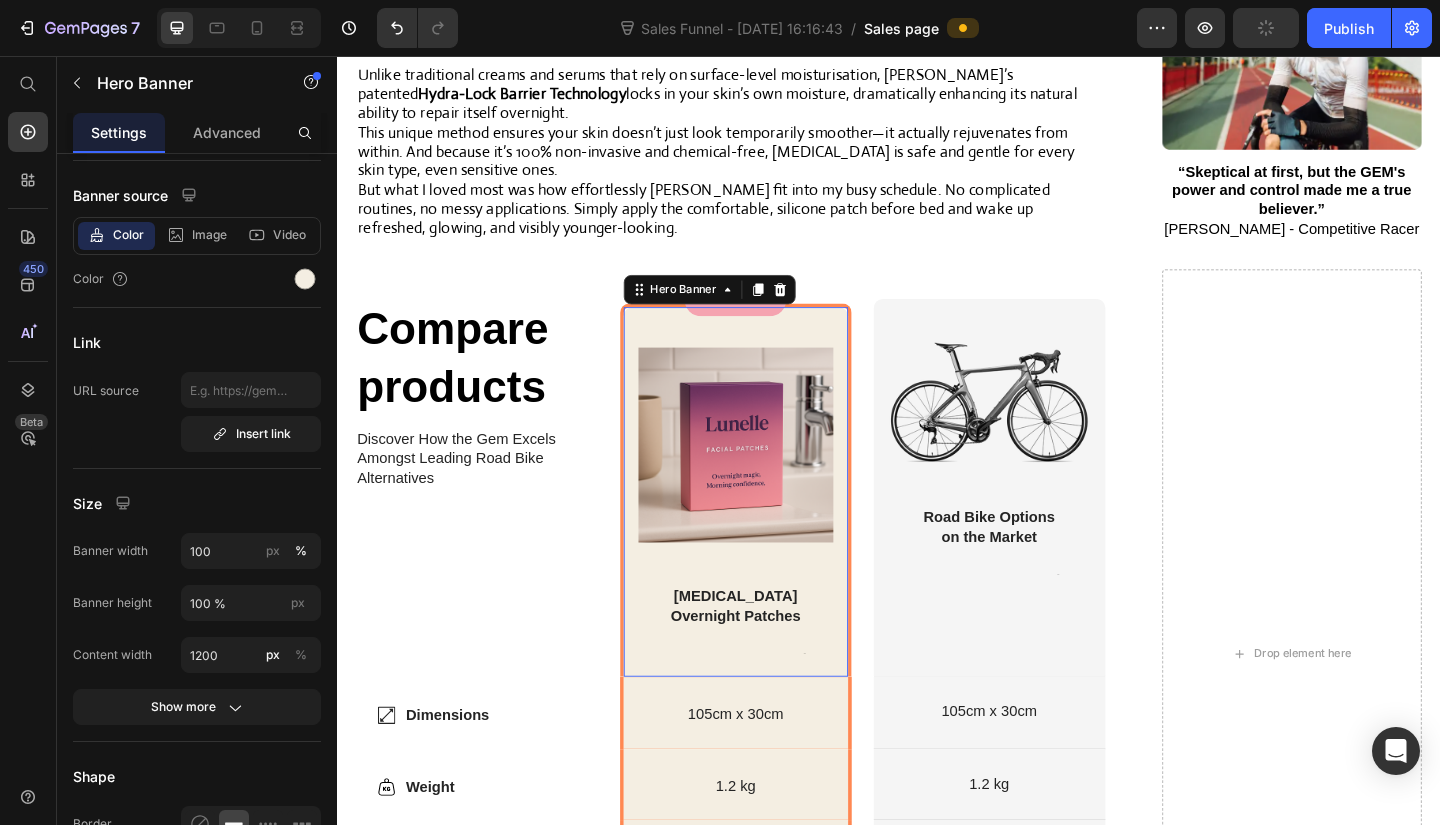 scroll, scrollTop: 0, scrollLeft: 0, axis: both 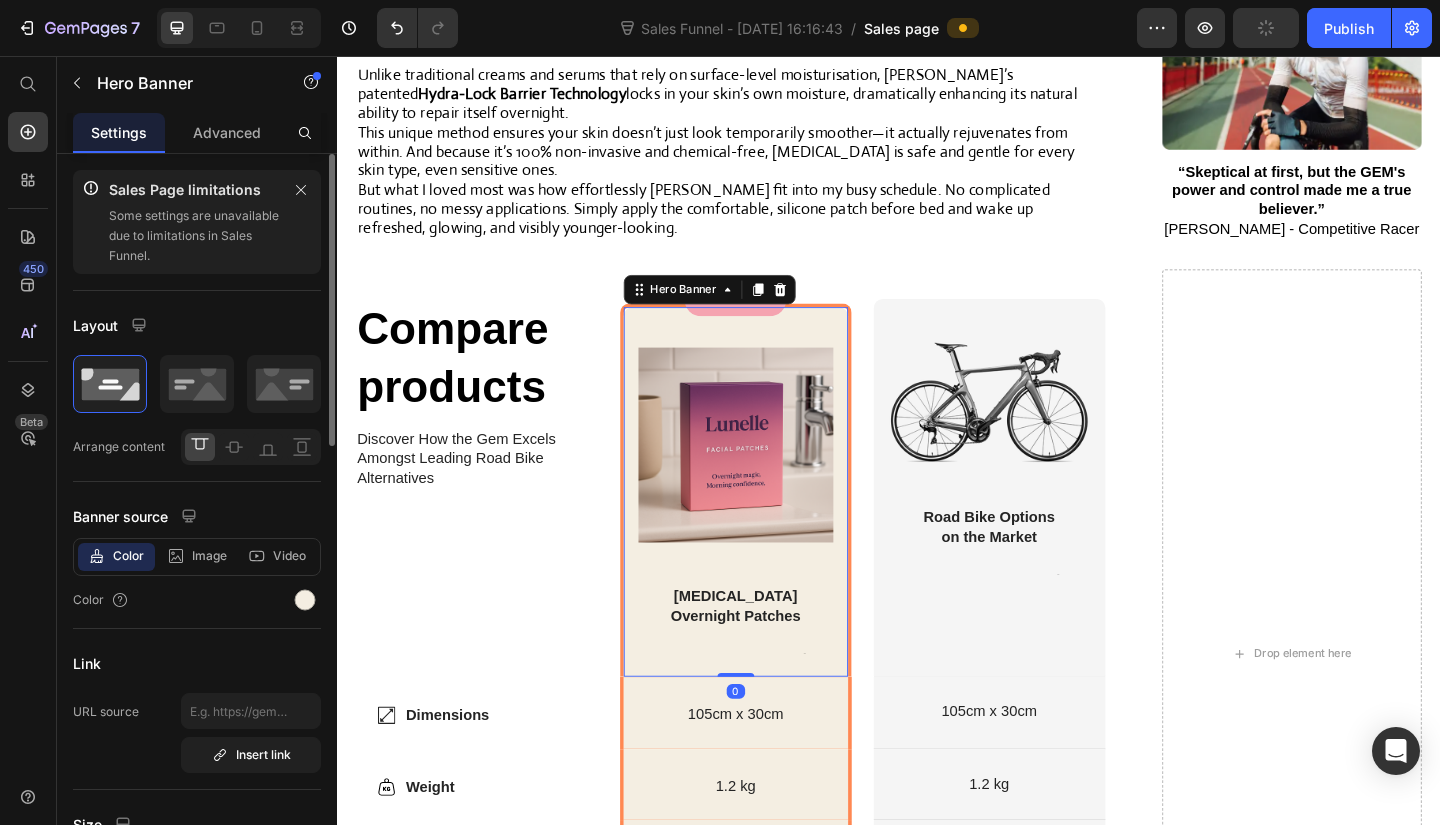 click on "Image [MEDICAL_DATA] Overnight Patches Heading Text Block Row Hero Banner   0" at bounding box center (771, 527) 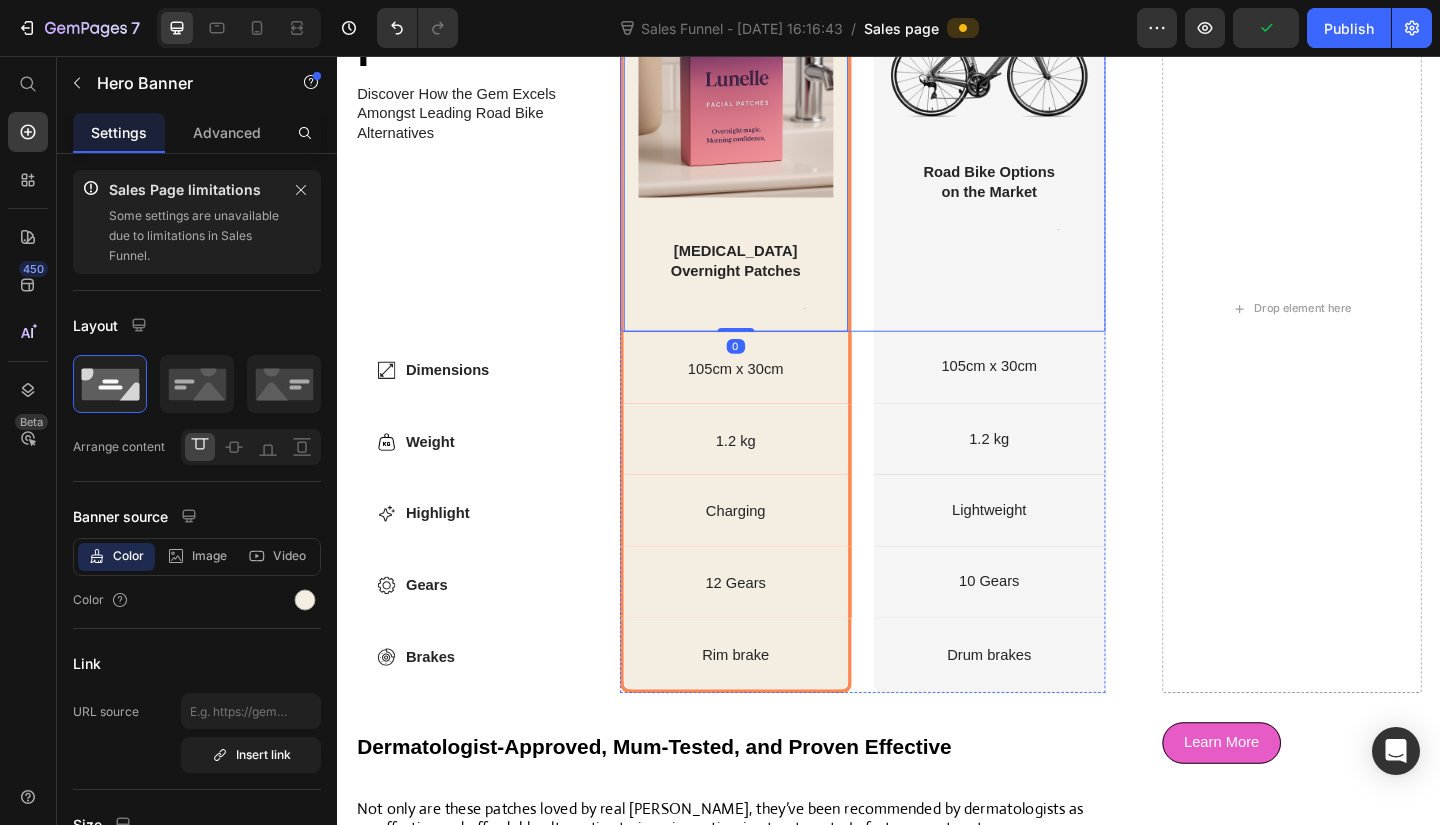 scroll, scrollTop: 4039, scrollLeft: 0, axis: vertical 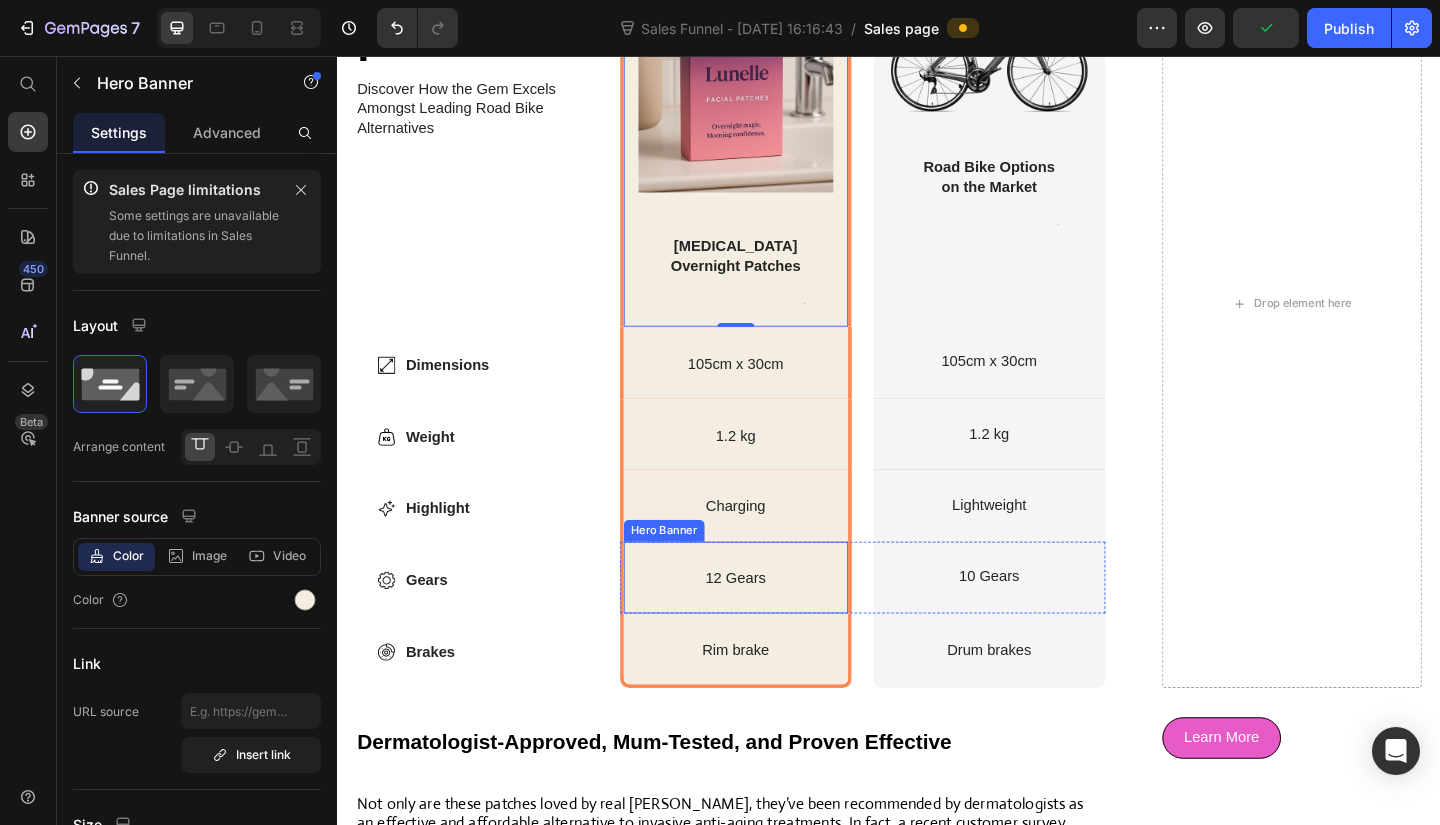 click on "Gears Item List 12 Gears Text Block Hero Banner" at bounding box center (771, 624) 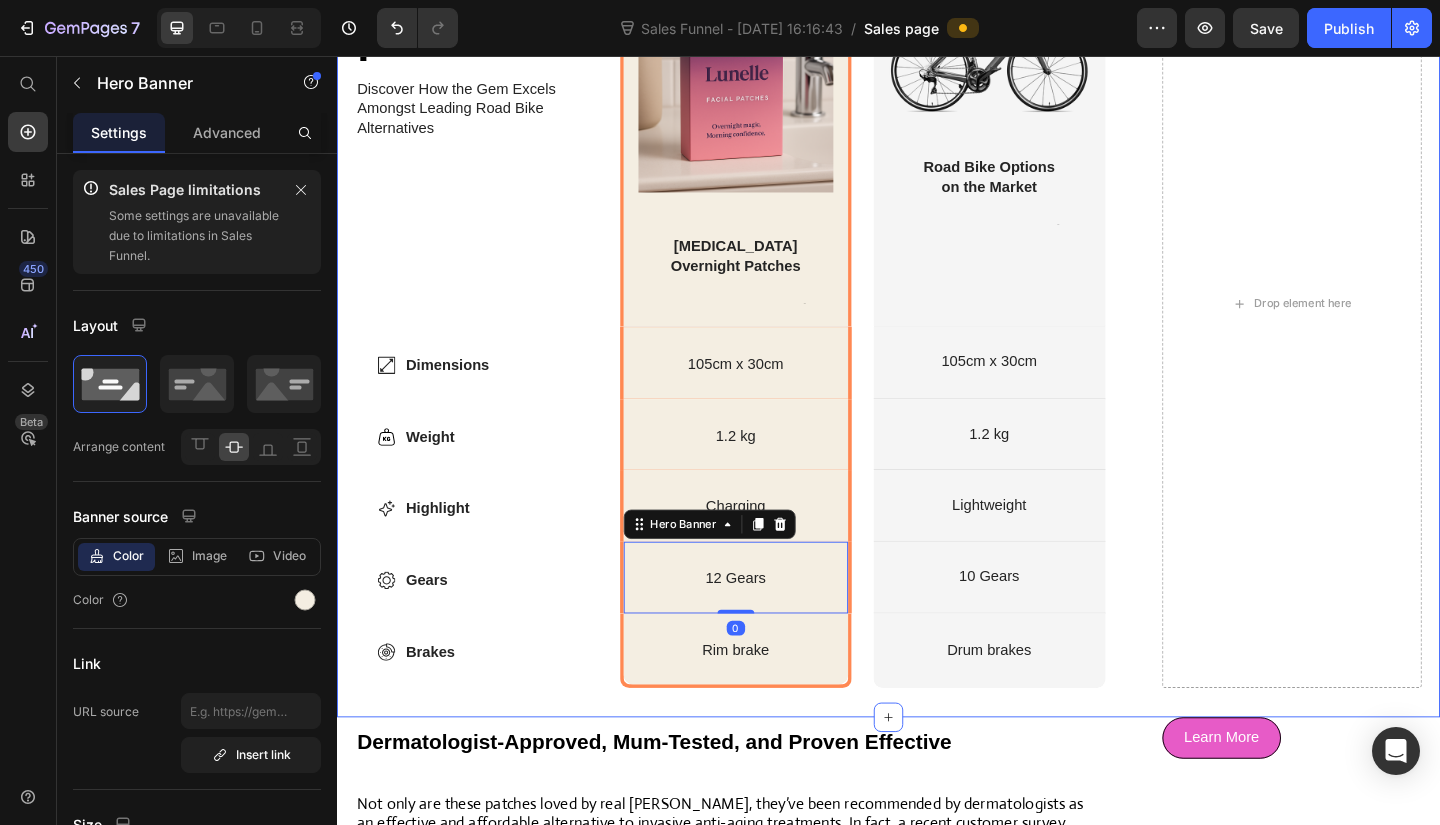 click on "Compare products Heading Discover How the Gem Excels Amongst Leading Road Bike Alternatives Text Block Row
Dimensions
Weight
Highlight
Gears
Brakes Item List Best Choice Text Block Row Image [MEDICAL_DATA] Overnight Patches Heading Text Block Row Hero Banner Image Road Bike Options  on the Market Heading Text Block Row Hero Banner Row
Dimensions Item List 105cm x 30cm Text Block Hero Banner 105cm x 30cm Text Block Hero Banner Row
Weight Item List 1.2 kg Text Block Hero Banner 1.2 kg Text Block Hero Banner Row
Highlight Item List Charging Text Block Hero Banner Lightweight Text Block Hero Banner Row
Gears Item List 12 Gears Text Block Hero Banner   0 10 Gears Text Block Hero Banner Row
Brakes Item List Rim brake Text Block Hero Banner Drum brakes Text Block Hero Banner Row Row Row" at bounding box center [937, 341] 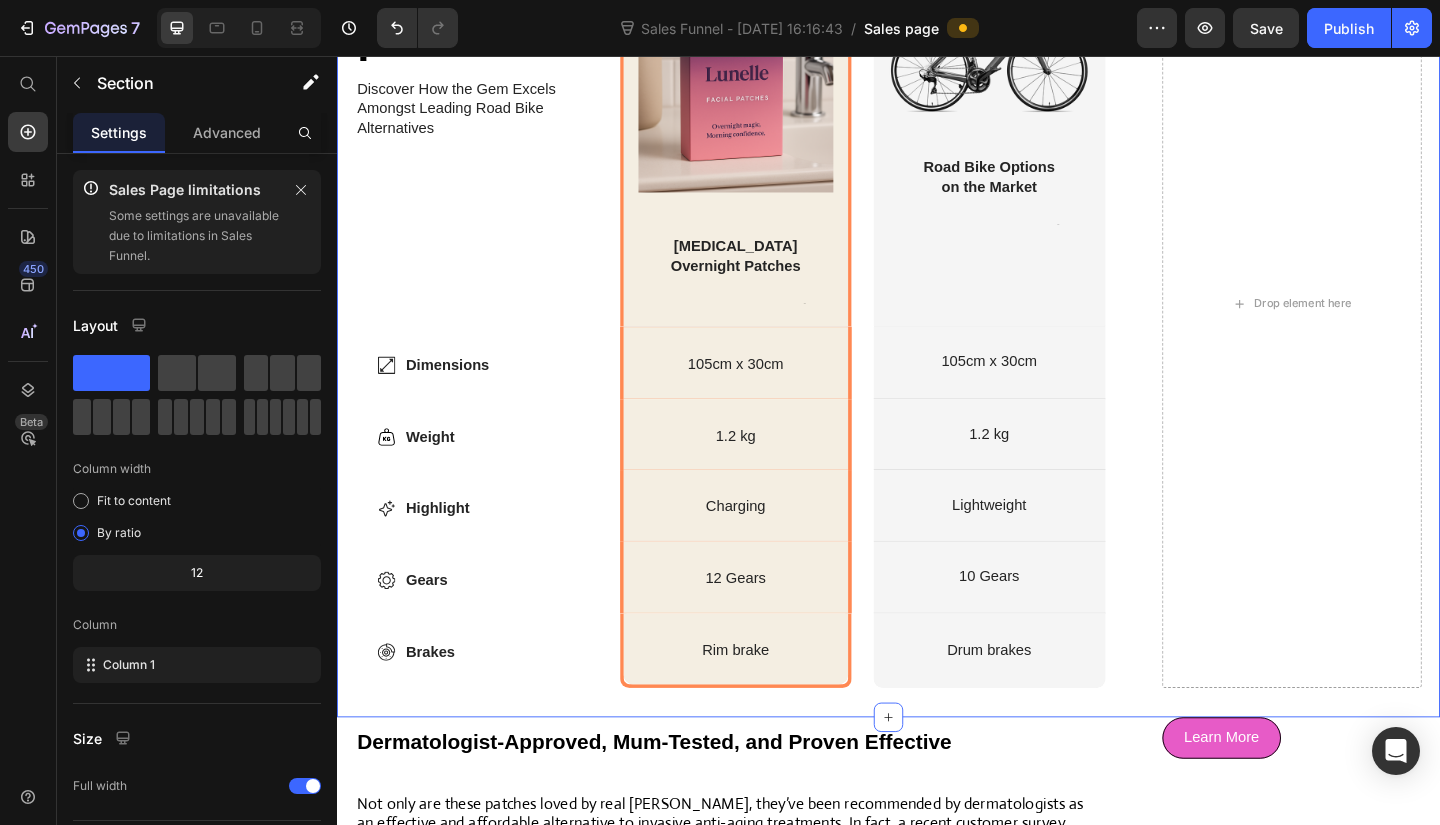 click on "Brakes Item List Rim brake Text Block Hero Banner" at bounding box center (771, 703) 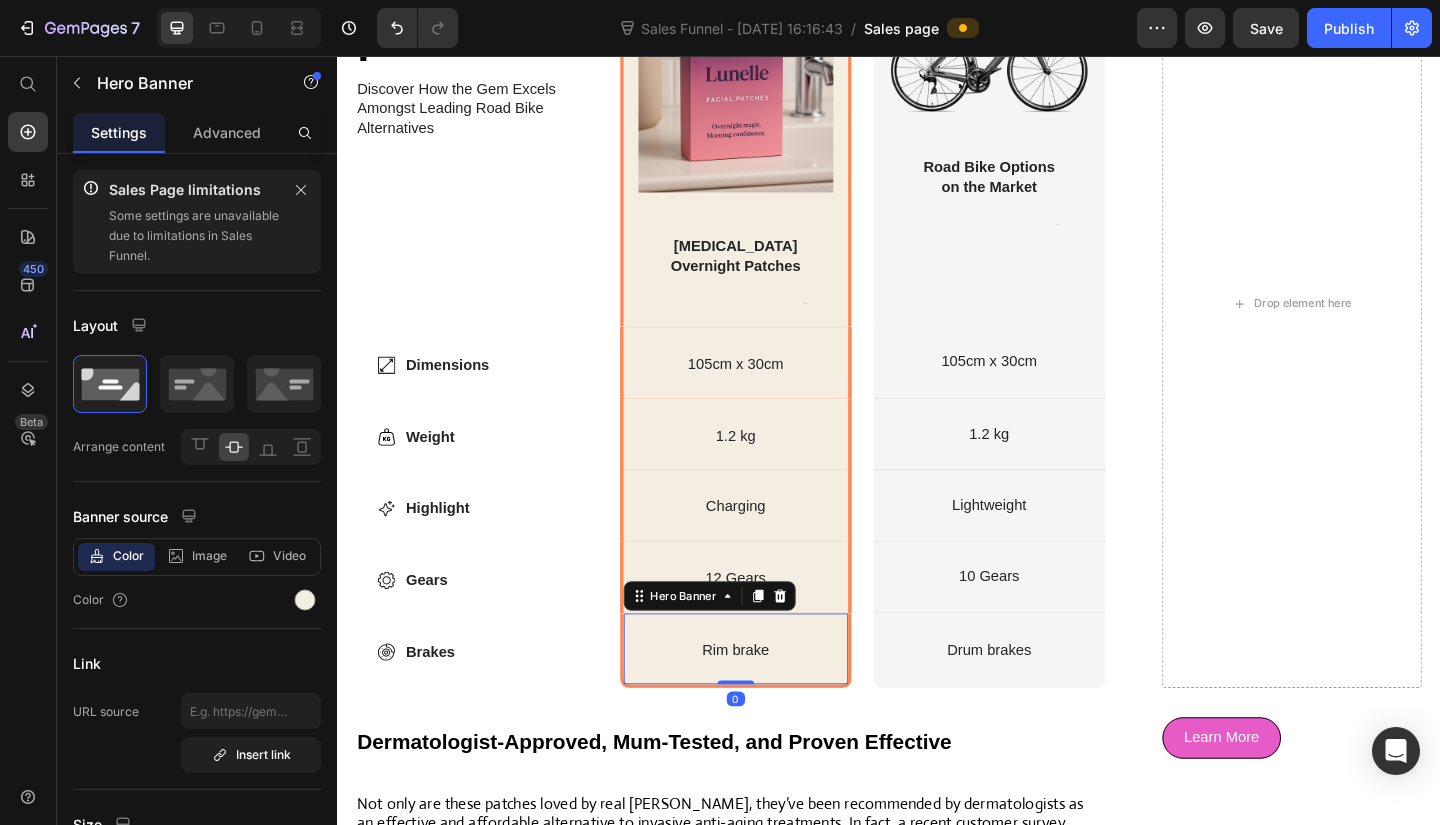 click on "Brakes Item List Rim brake Text Block Hero Banner   0" at bounding box center (771, 703) 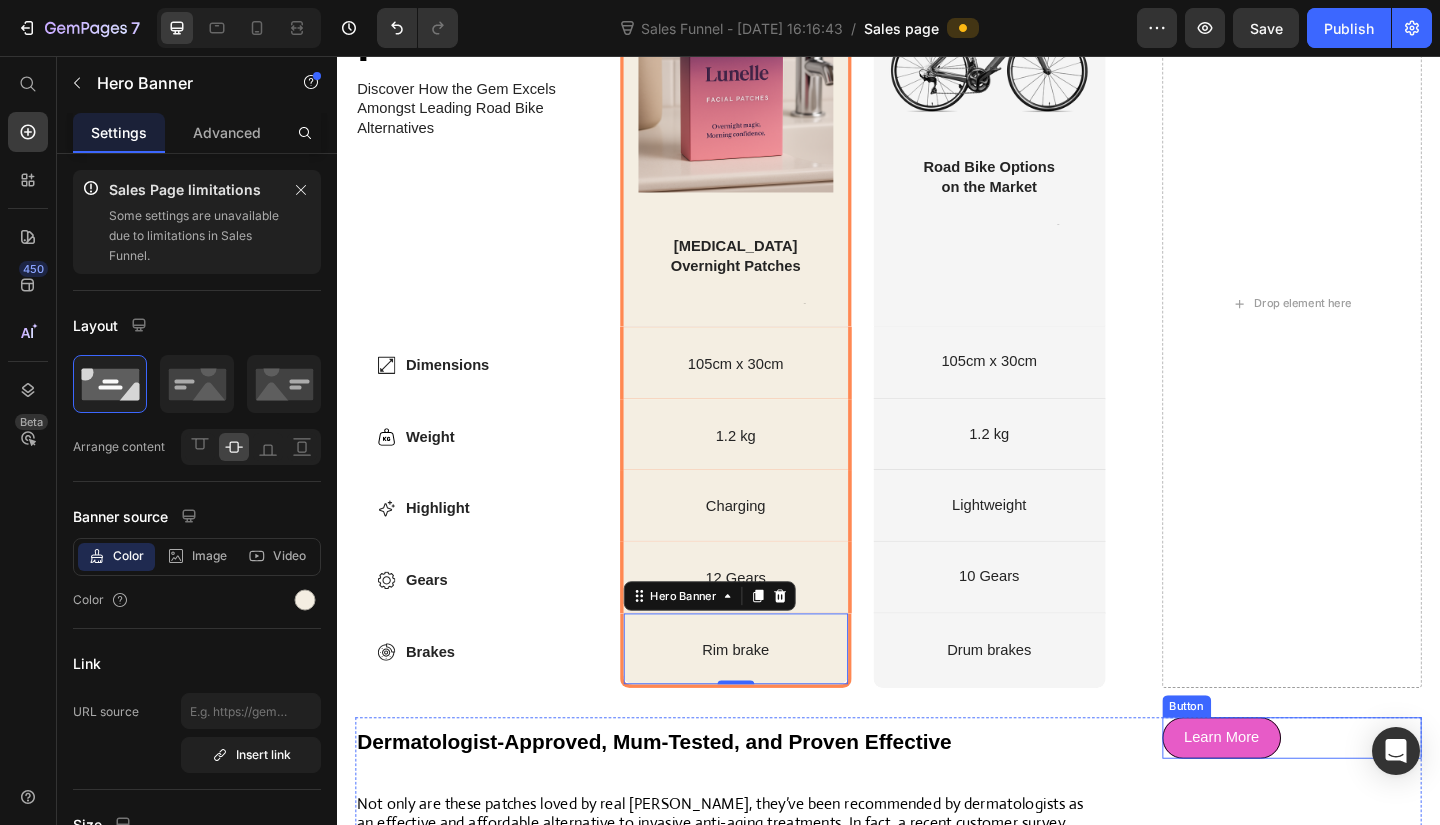 click on "Learn More Button" at bounding box center (1376, 1123) 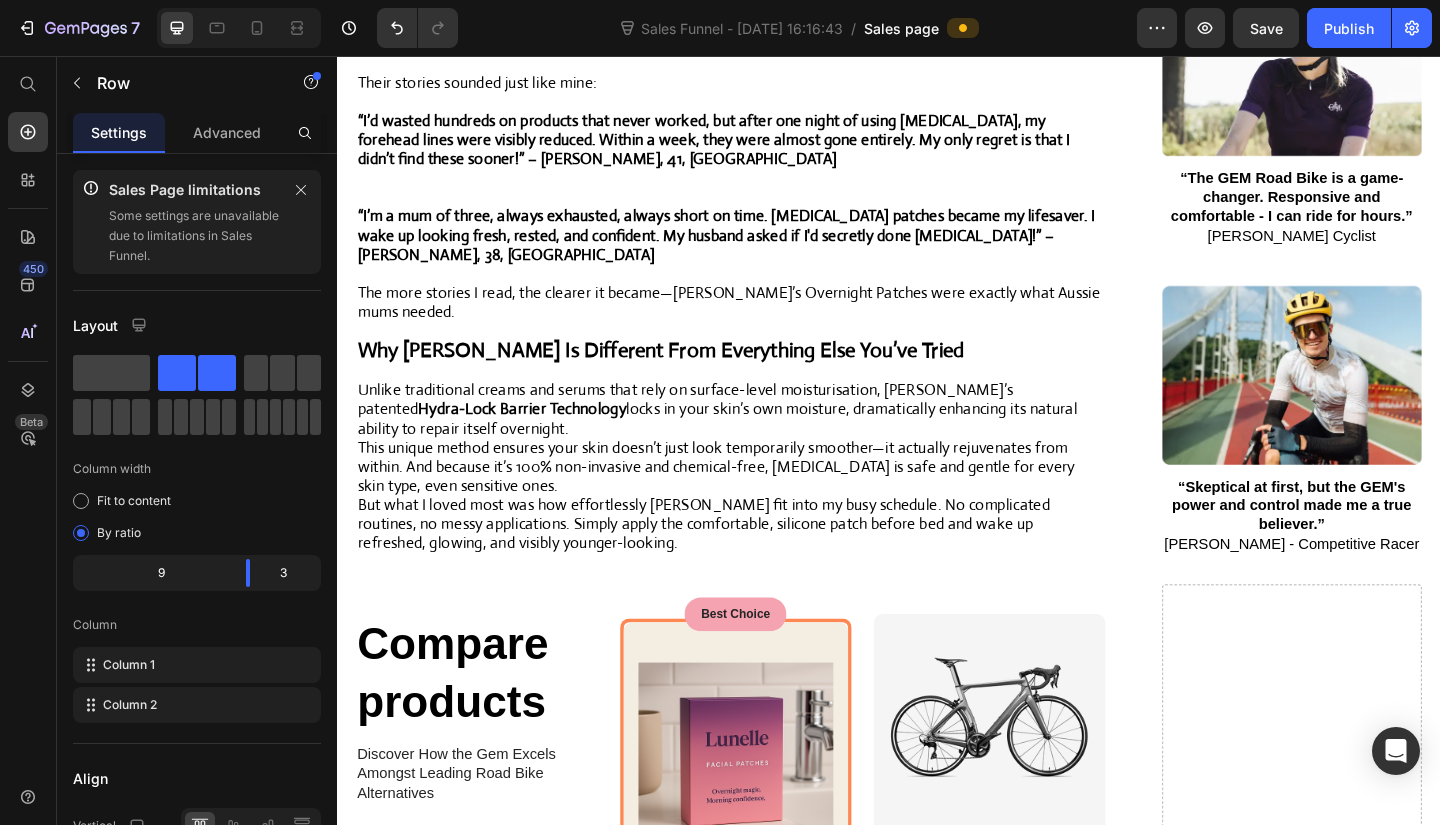 click at bounding box center (765, 210) 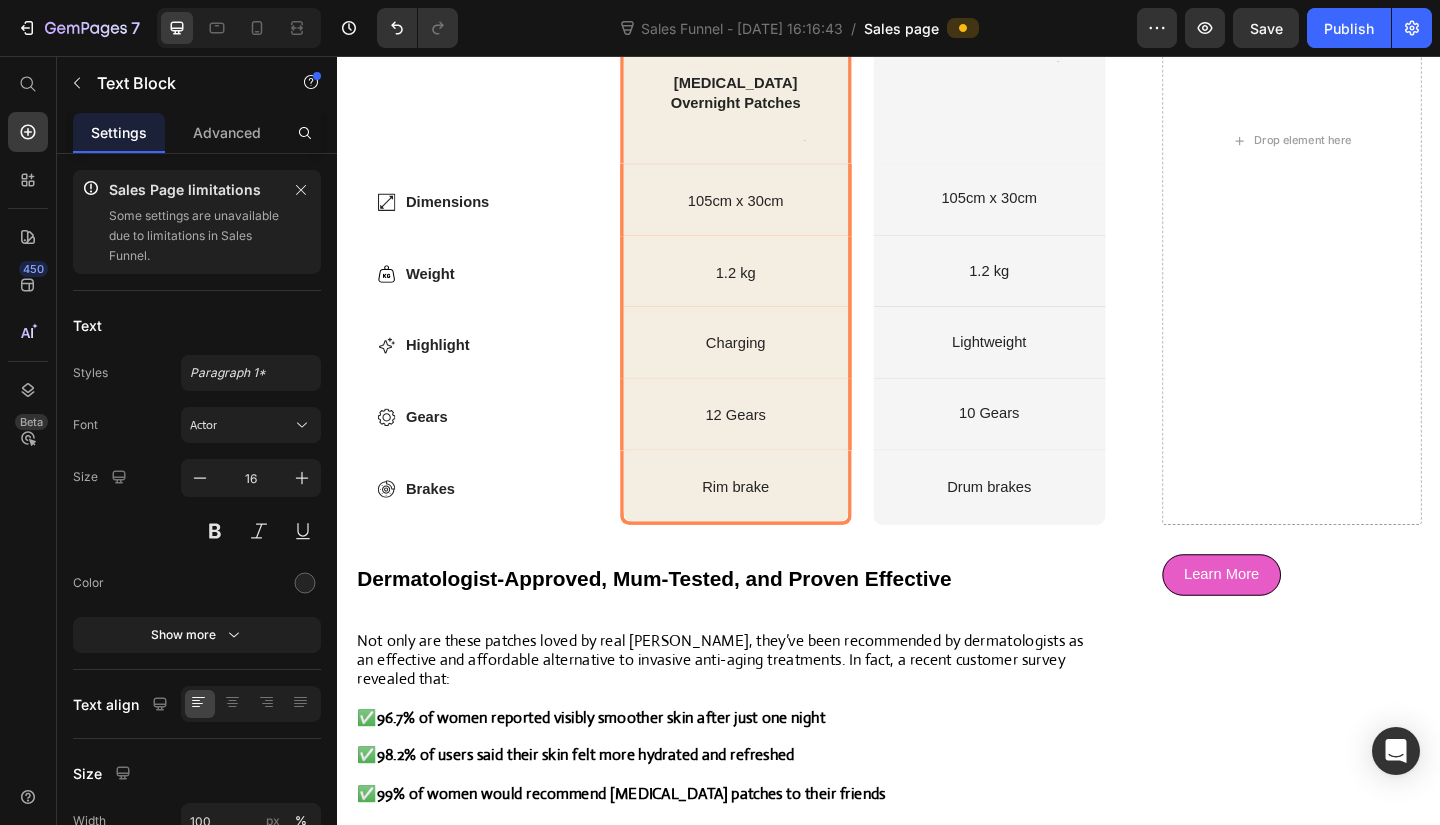 scroll, scrollTop: 4218, scrollLeft: 0, axis: vertical 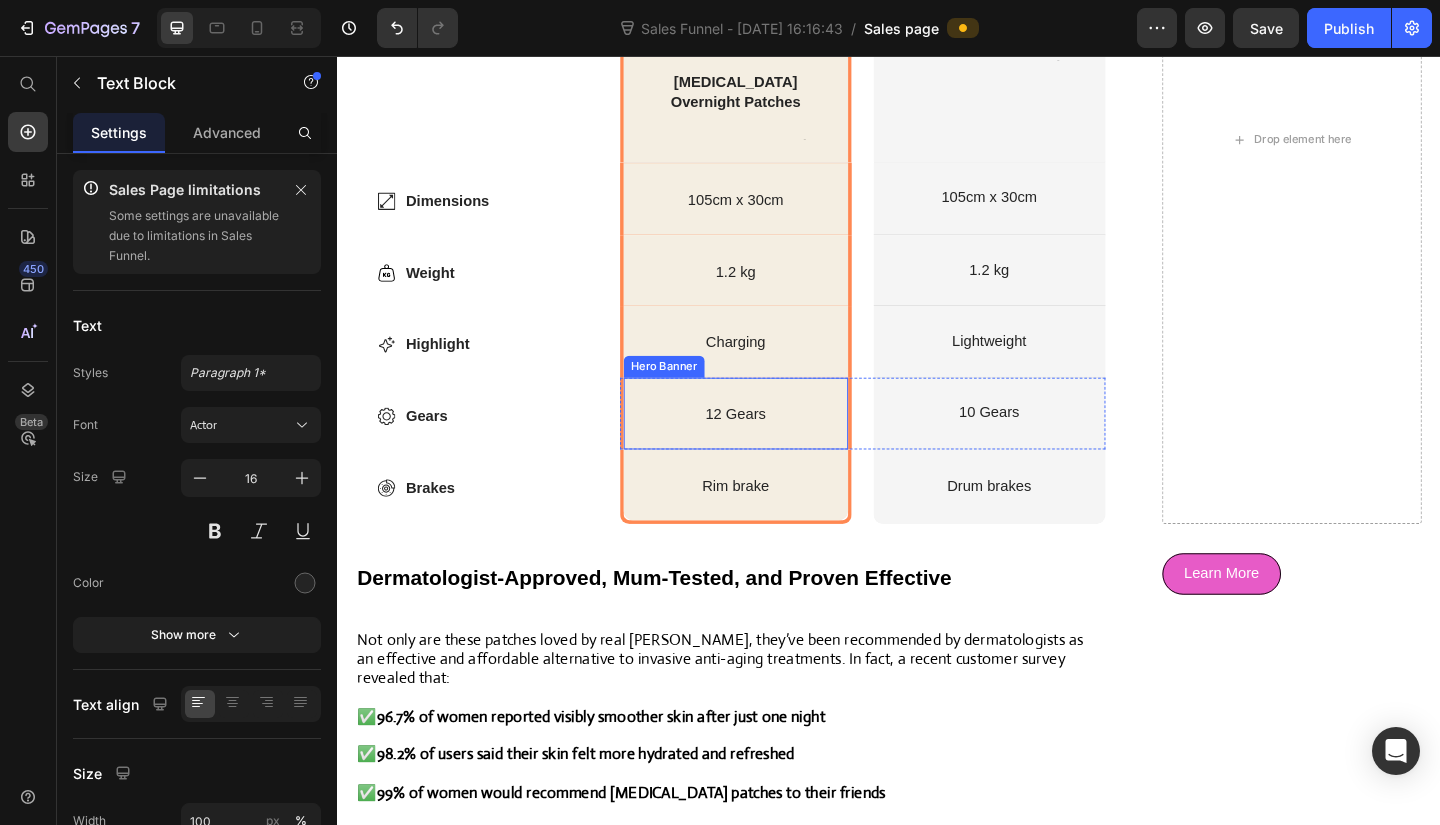 click on "Gears Item List 12 Gears Text Block Hero Banner" at bounding box center [771, 445] 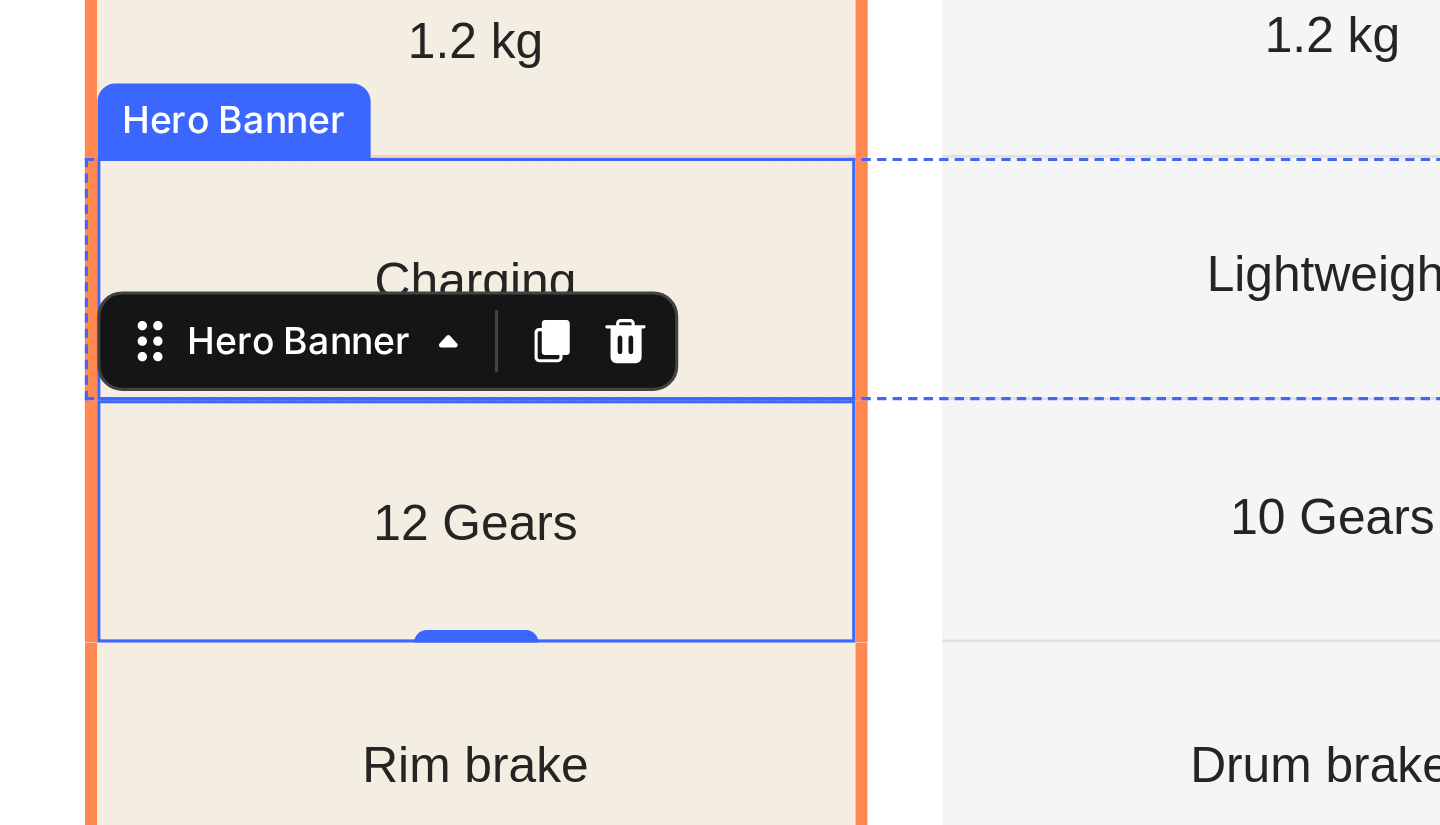 click on "Highlight Item List Charging Text Block Hero Banner" at bounding box center (-439, -375) 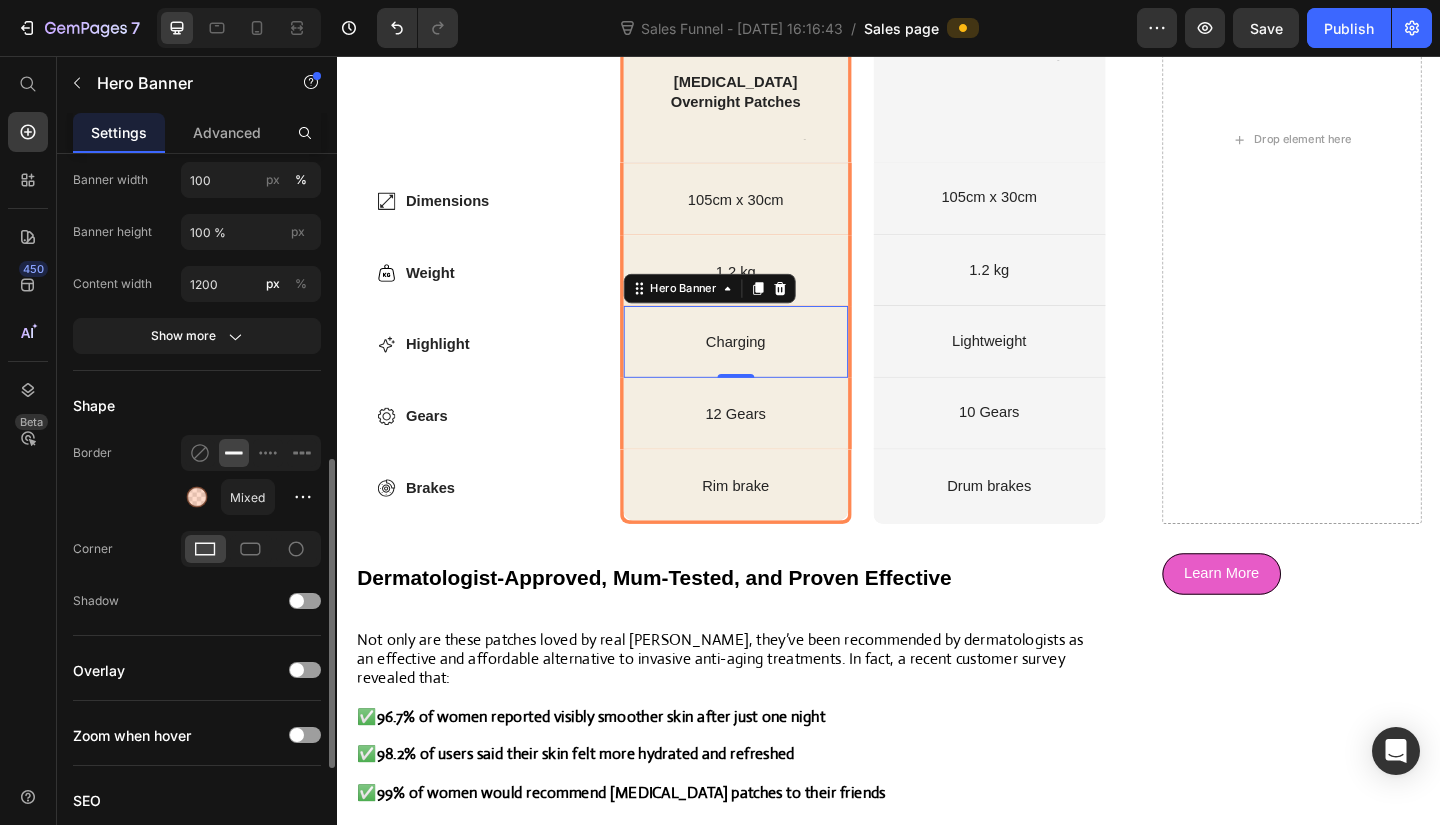 scroll, scrollTop: 716, scrollLeft: 0, axis: vertical 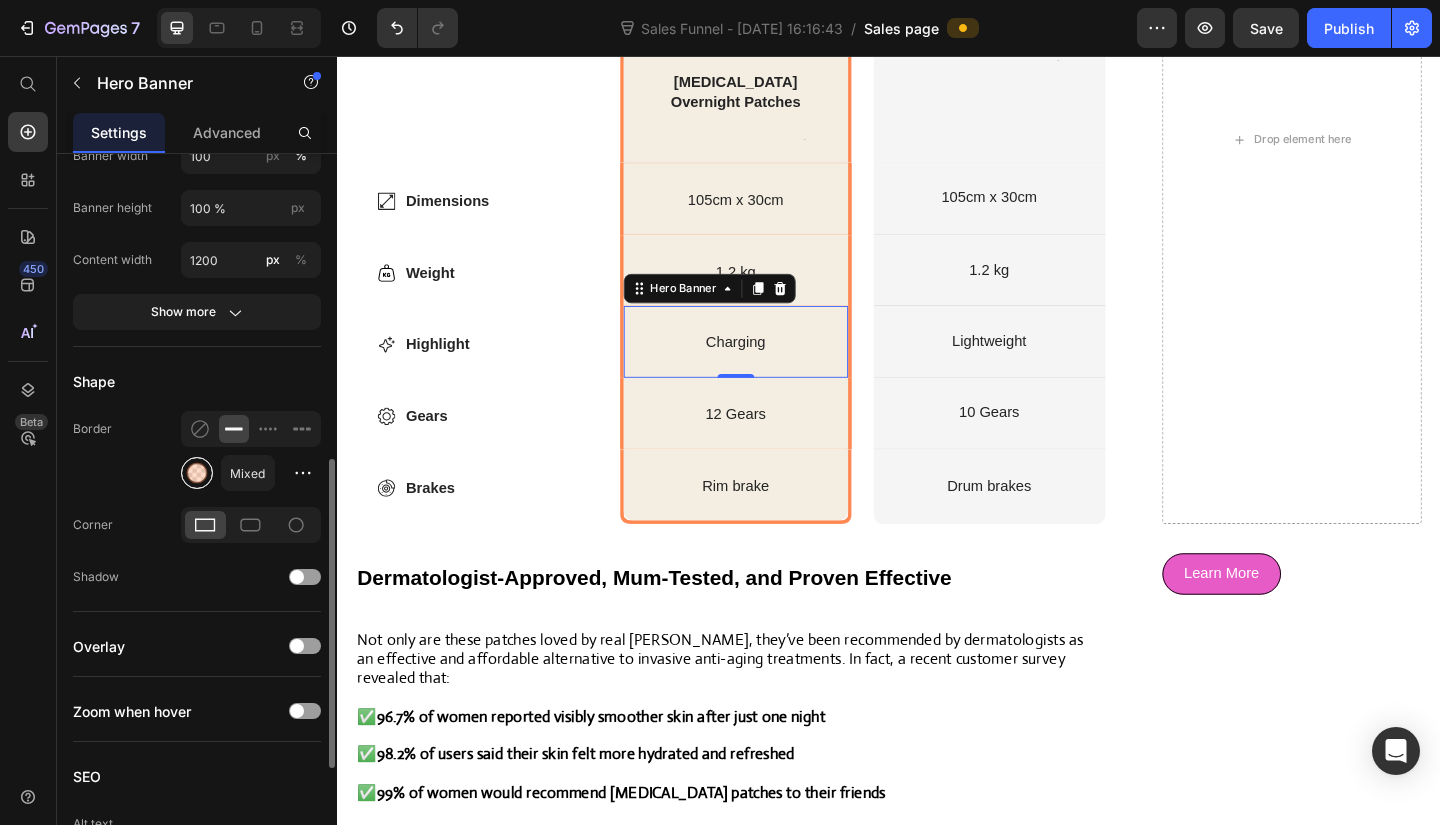 click at bounding box center (197, 473) 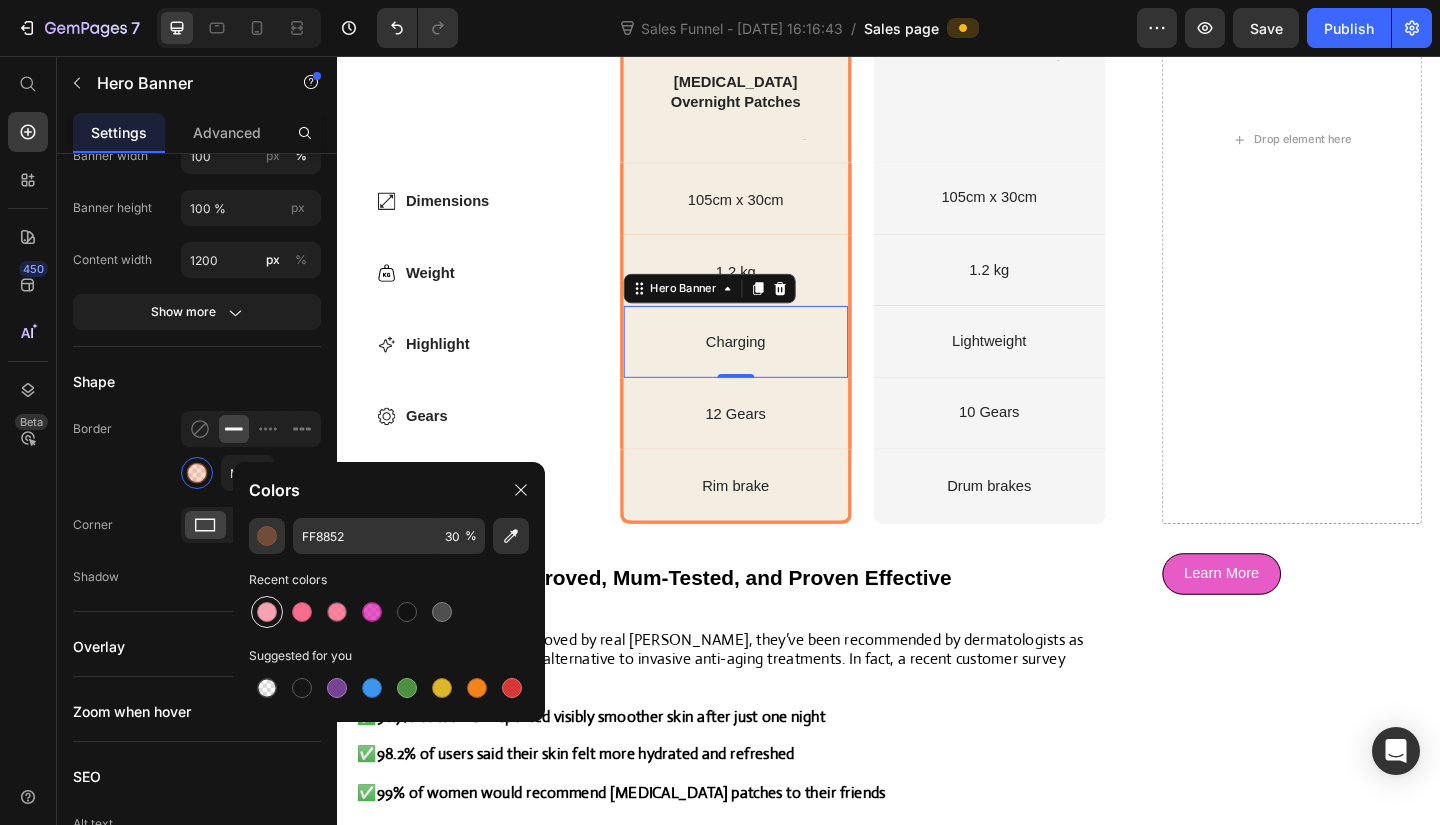 click at bounding box center (267, 612) 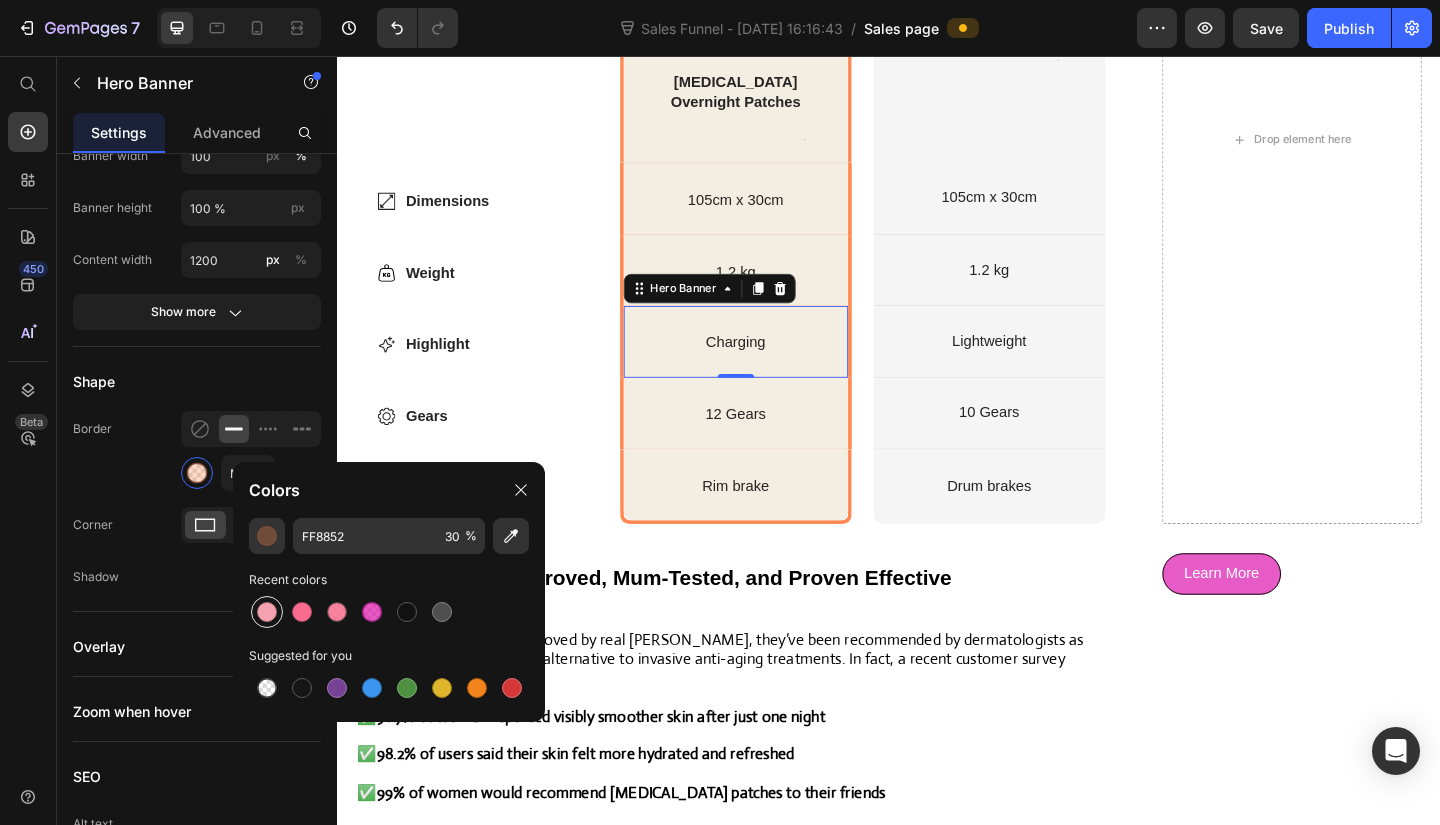 type on "F5A3B0" 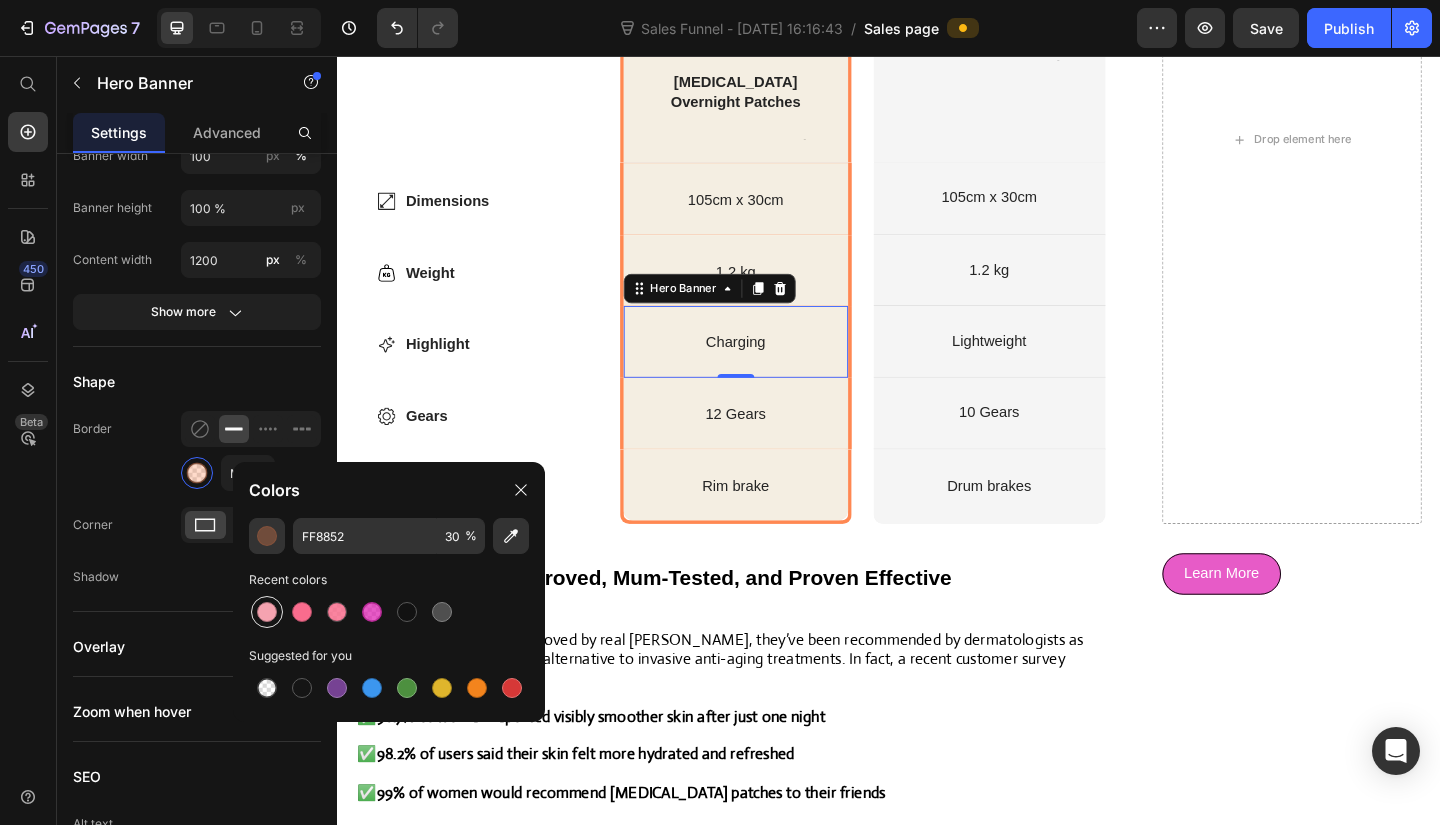type on "100" 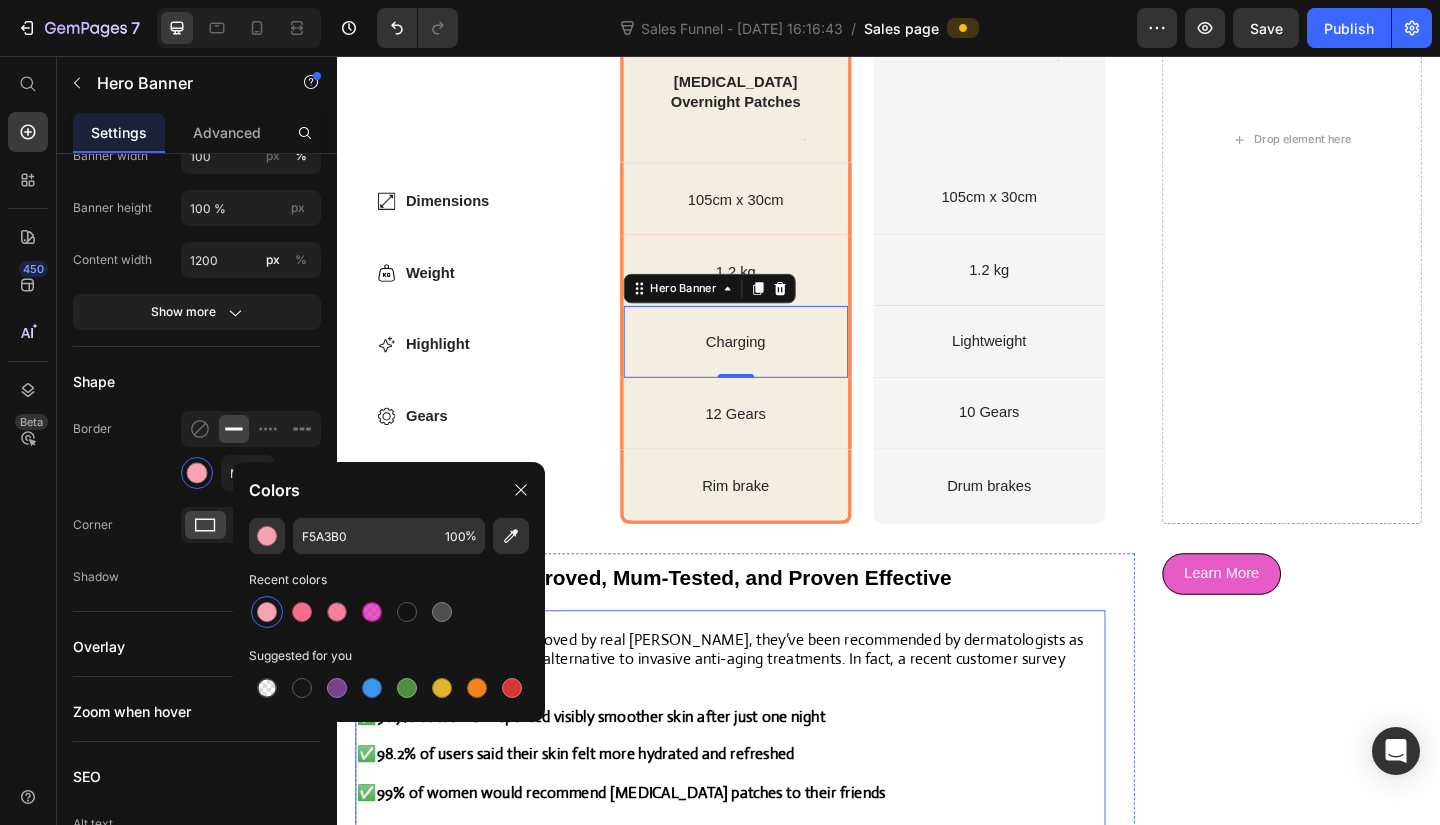 click on "Not only are these patches loved by real [PERSON_NAME], they’ve been recommended by dermatologists as an effective and affordable alternative to invasive anti-aging treatments. In fact, a recent customer survey revealed that:" at bounding box center [754, 712] 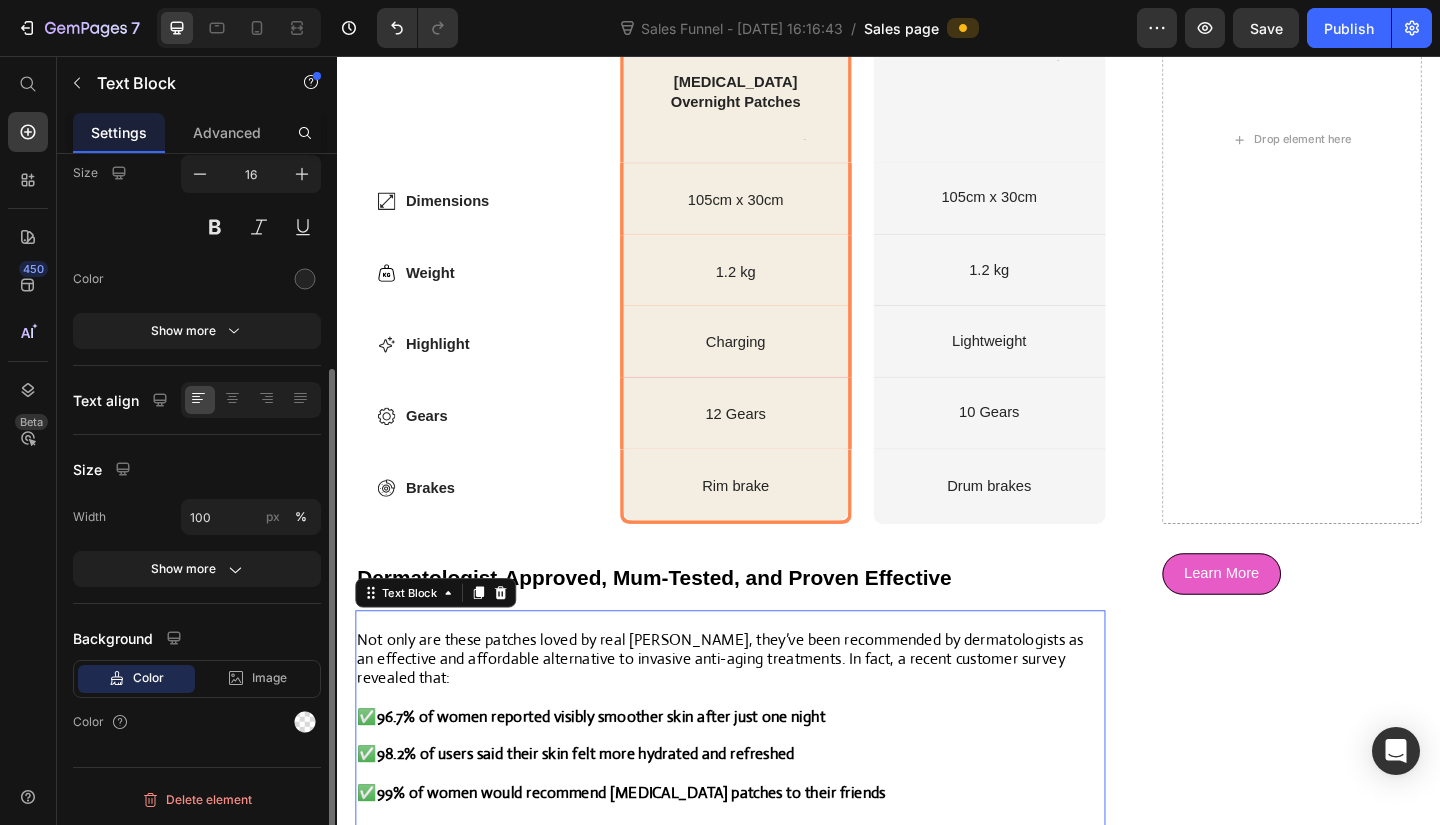 scroll, scrollTop: 0, scrollLeft: 0, axis: both 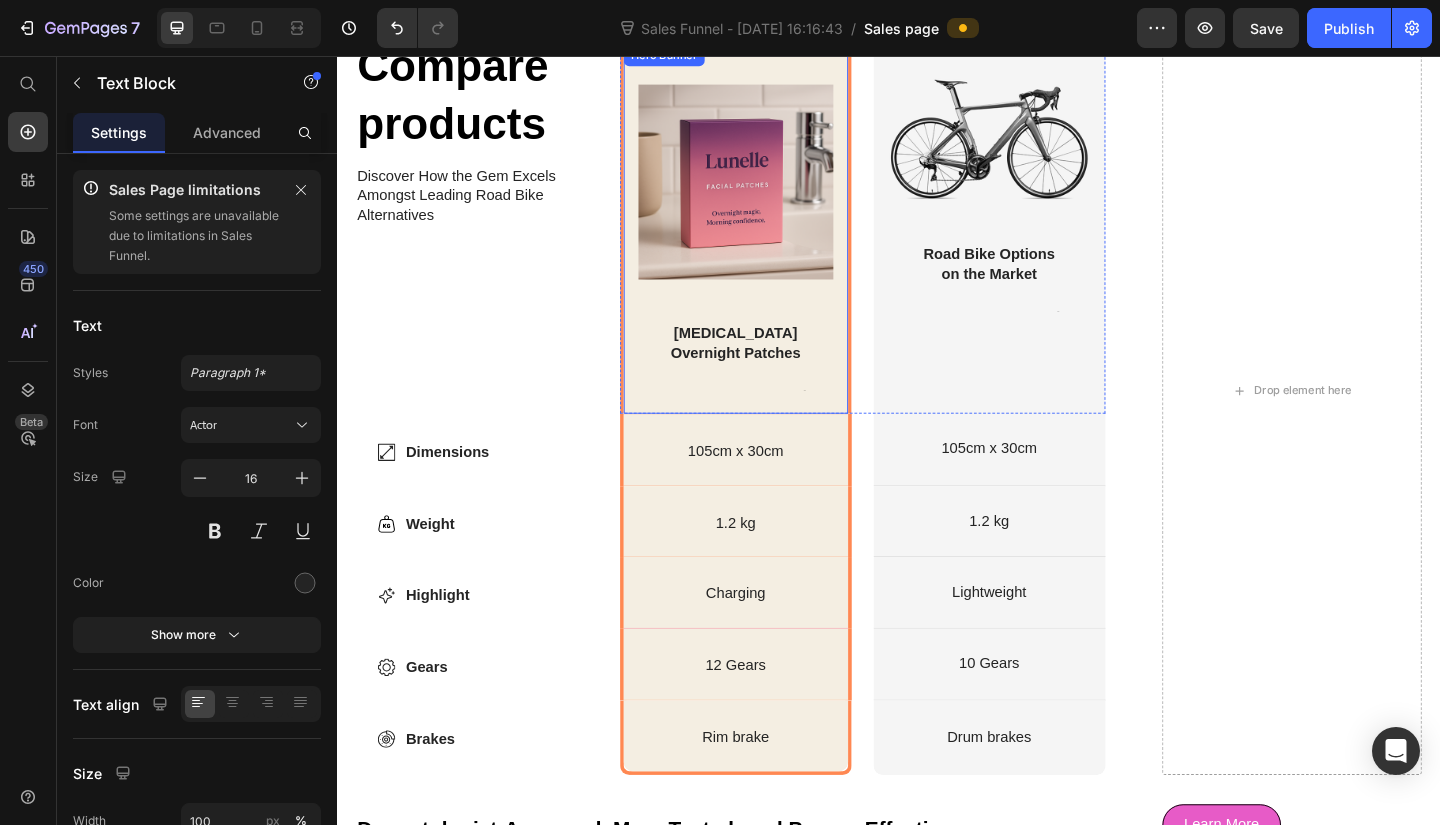 click on "Image [MEDICAL_DATA] Overnight Patches Heading Text Block Row" at bounding box center (771, 243) 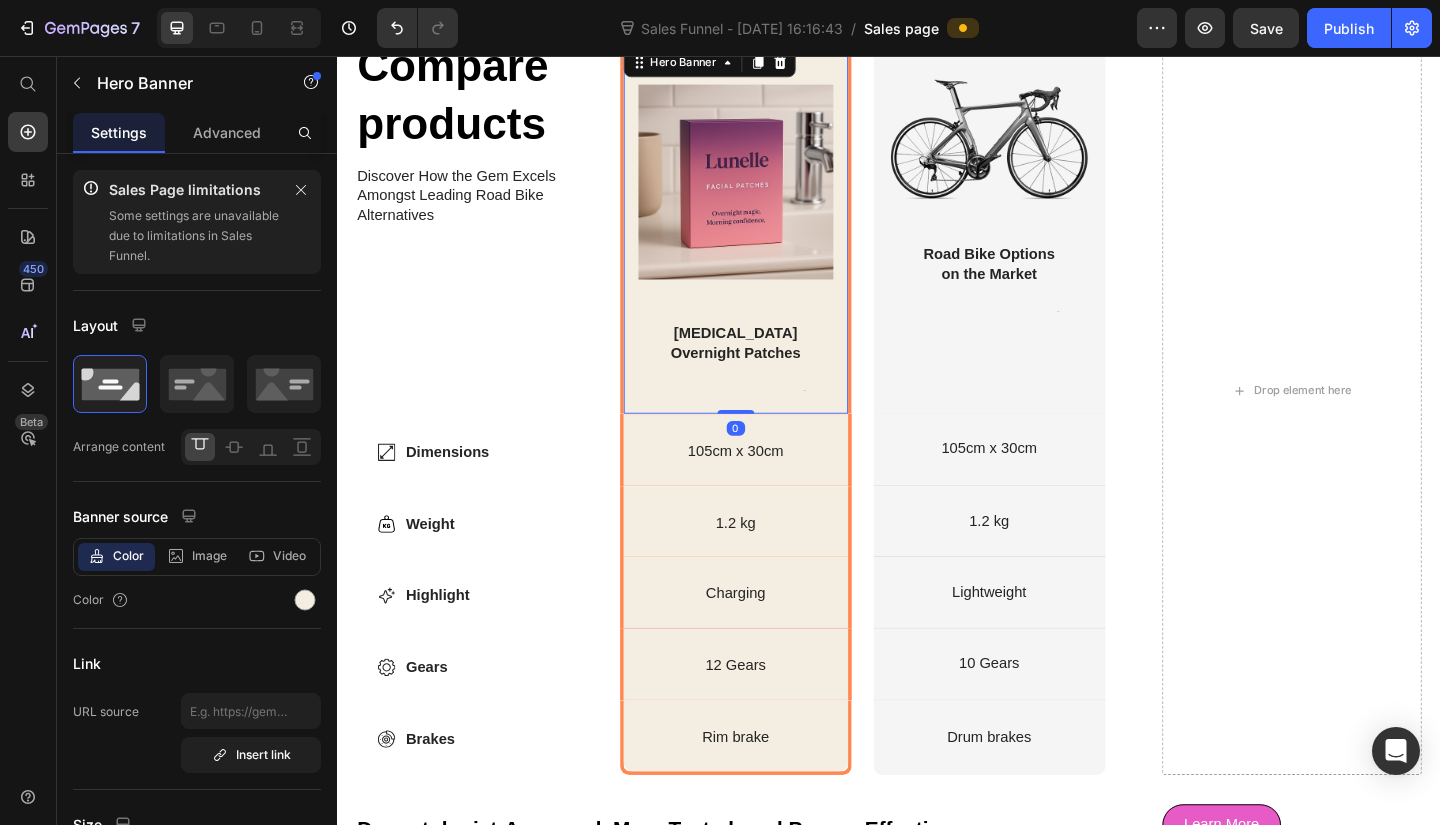 click on "Image [MEDICAL_DATA] Overnight Patches Heading Text Block Row Hero Banner   0" at bounding box center (771, 241) 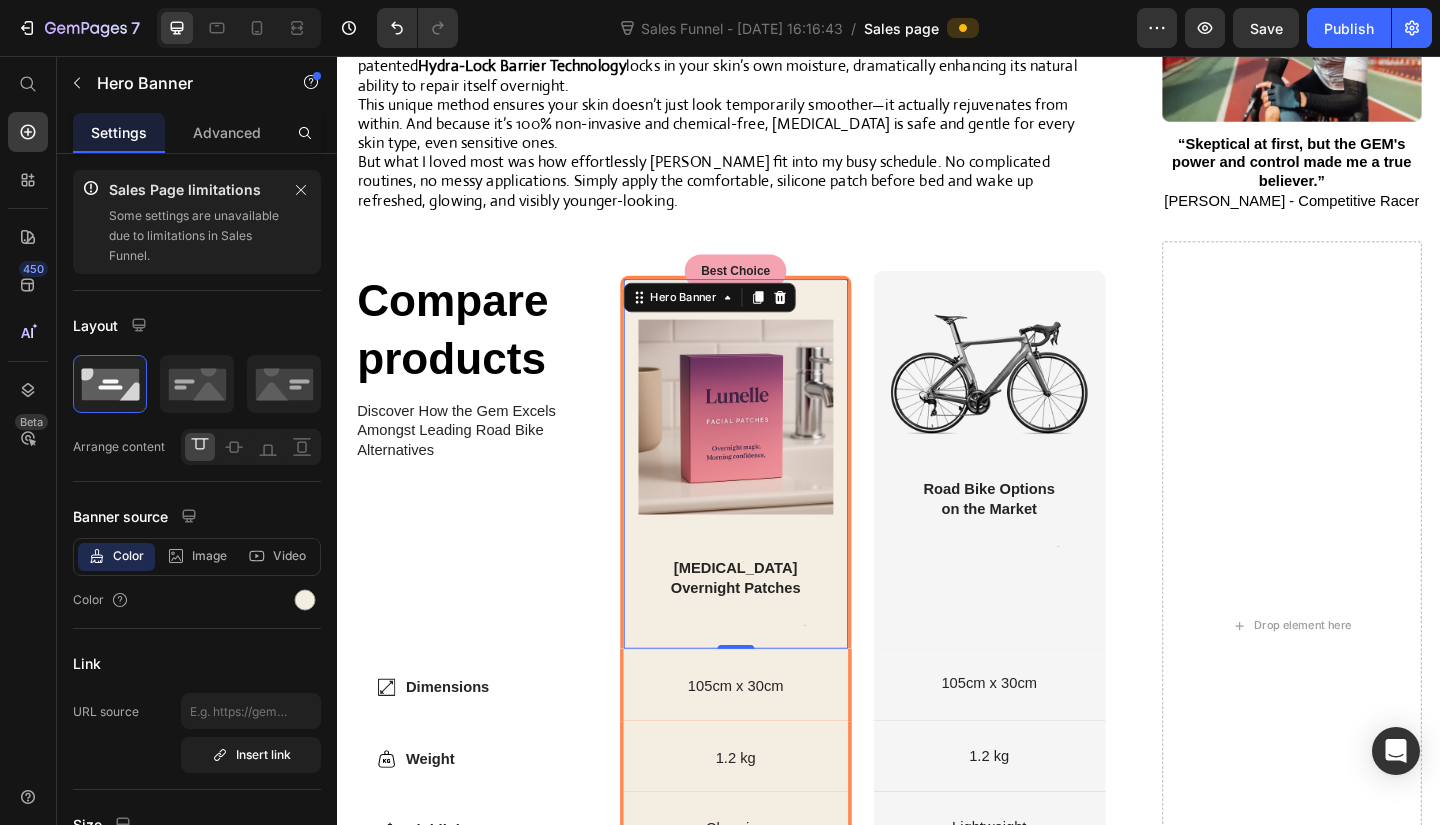 scroll, scrollTop: 3688, scrollLeft: 0, axis: vertical 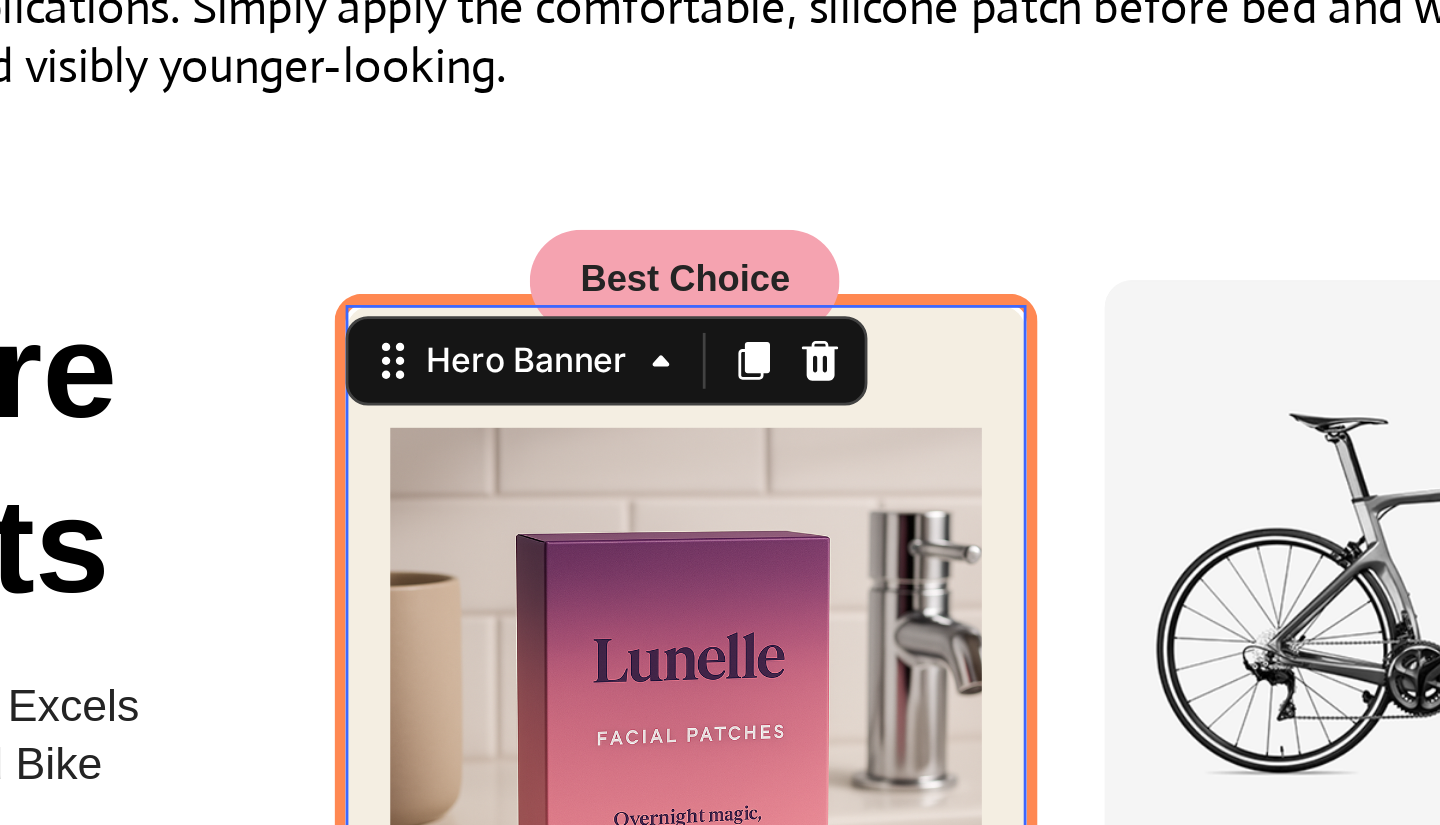 click on "Image [MEDICAL_DATA] Overnight Patches Heading Text Block Row Hero Banner   0" at bounding box center (-92, 68) 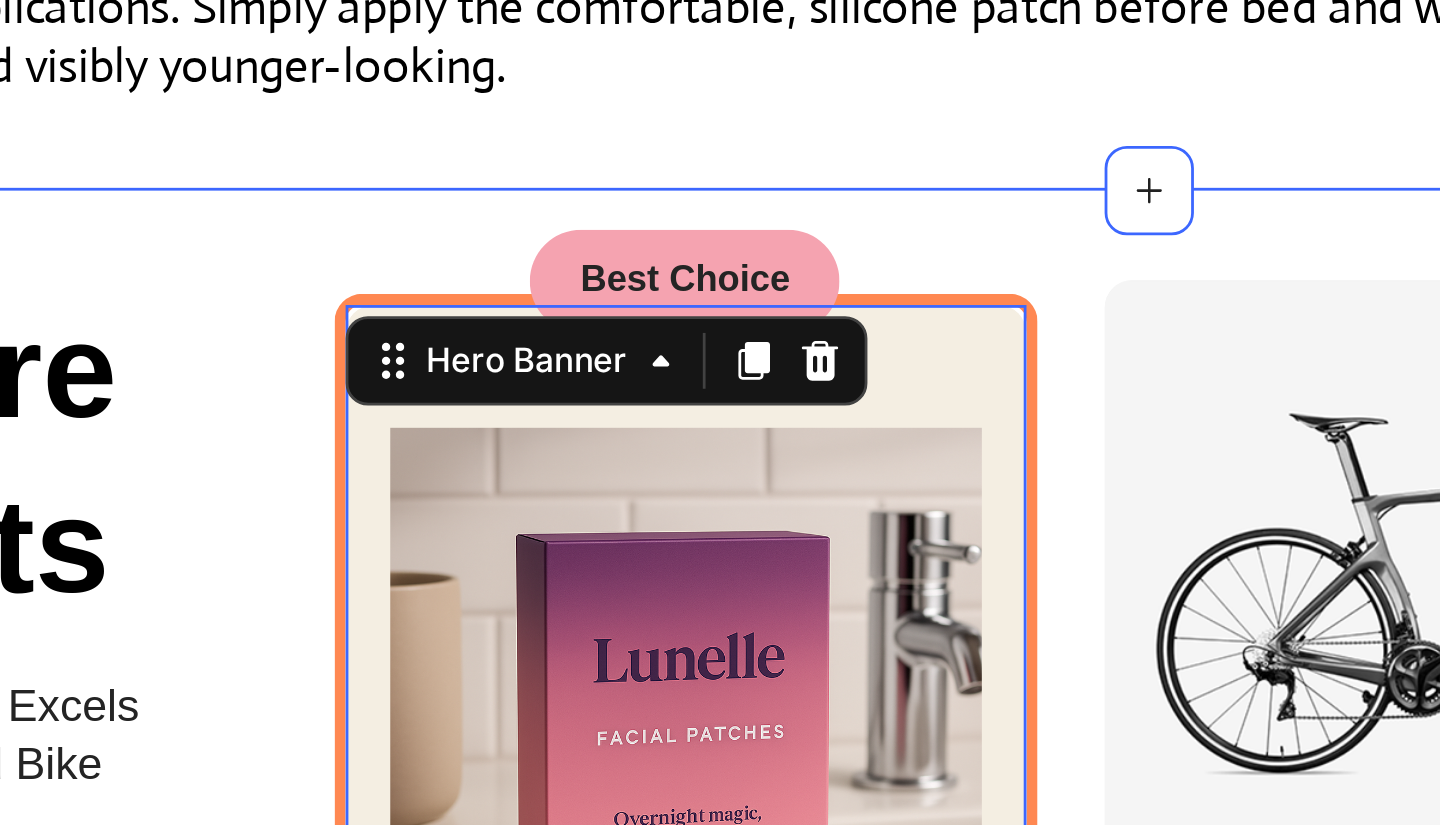 click on "[MEDICAL_DATA] Beauty Text Block Row Australian Mums Are Raving About This Overnight Secret To Waking Up Looking Years Younger Heading Row Image Day 0 Text Block Row Image Day 5 Text Block Row Image Day 0 Text Block Row Image Day 5 Text Block Row Row Published:  [DATE] Text Block
Icon
Icon
Icon Row Row “ I was sick of complicated skincare routines that never worked… until I discovered [MEDICAL_DATA].”   As a busy Australian mum in my 40s, I used to dread looking in the mirror each morning. Wrinkles, fine lines, [PERSON_NAME] feet—every morning it felt like they were multiplying, making me look more exhausted and older than I really felt.   No matter how much I spent on expensive creams, serums, and treatments, nothing delivered real results. I tried the complicated, multi-step skincare routines that beauty influencers swear by. They just left me frustrated, drained, and still staring at the same stubborn wrinkles.     Then one day, I discovered something called" at bounding box center [74, -2096] 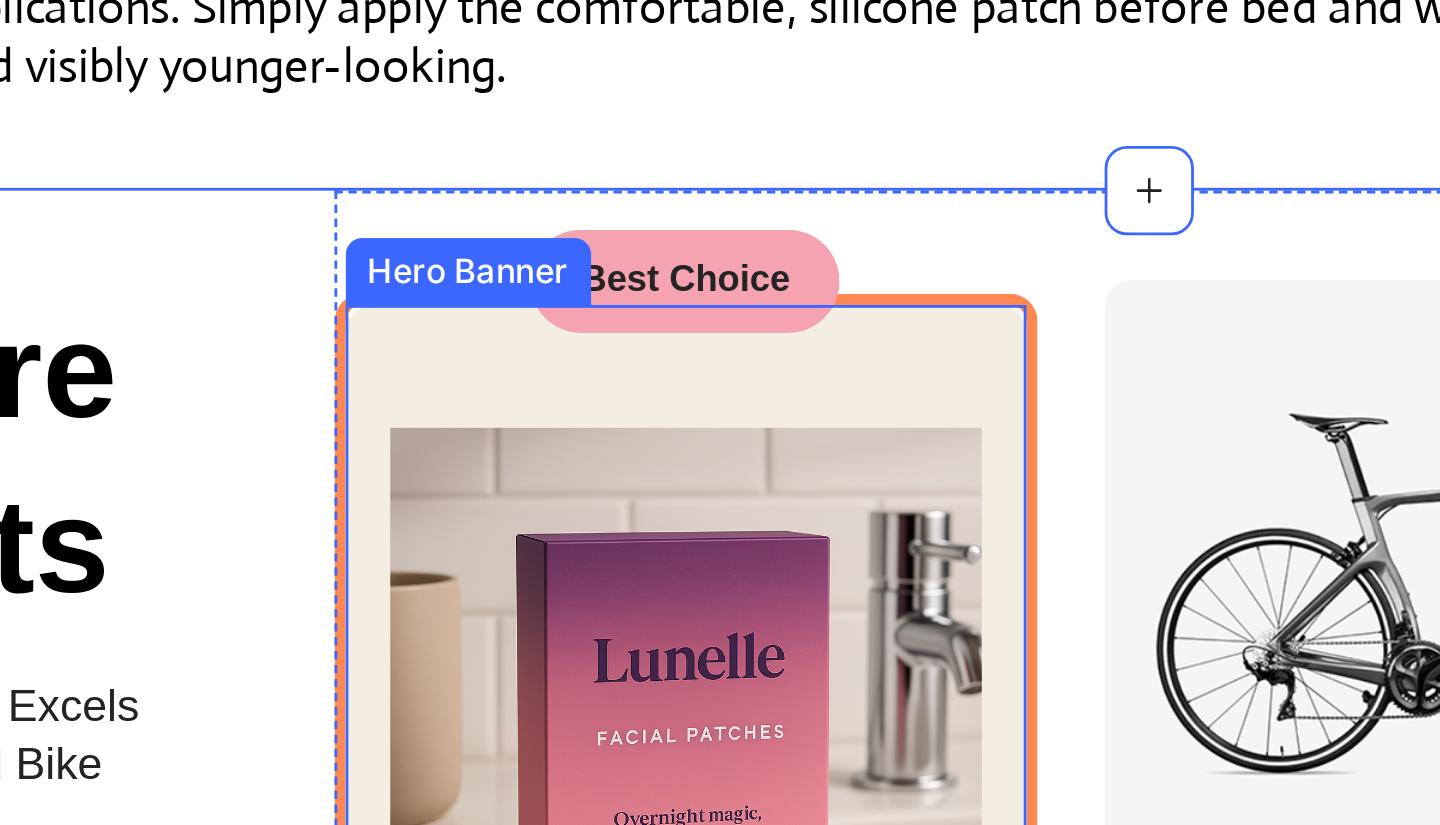 click on "Image [MEDICAL_DATA] Overnight Patches Heading Text Block Row Hero Banner" at bounding box center [-92, 68] 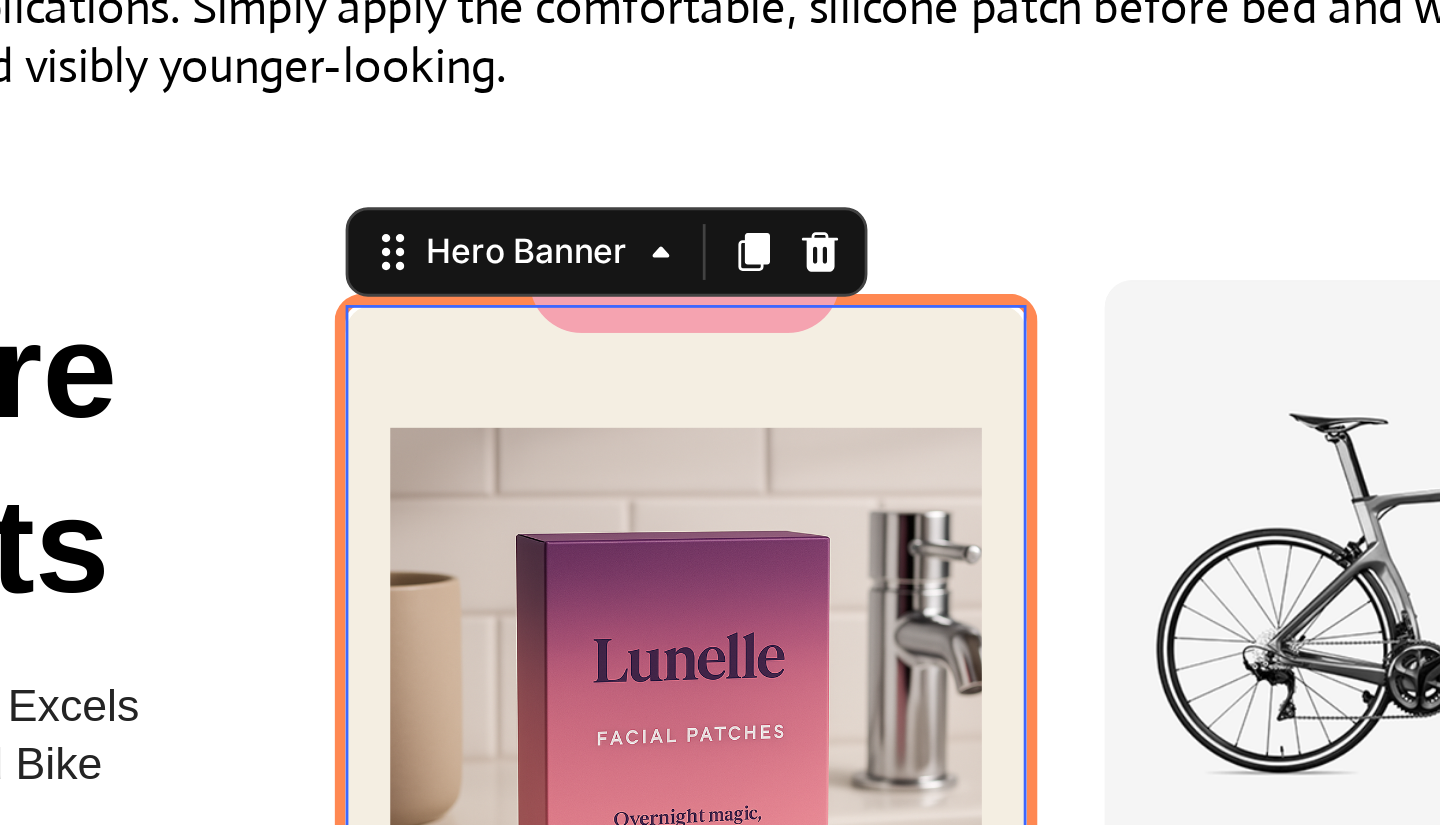 click on "Image [MEDICAL_DATA] Overnight Patches Heading Text Block Row Hero Banner   0" at bounding box center (-92, 68) 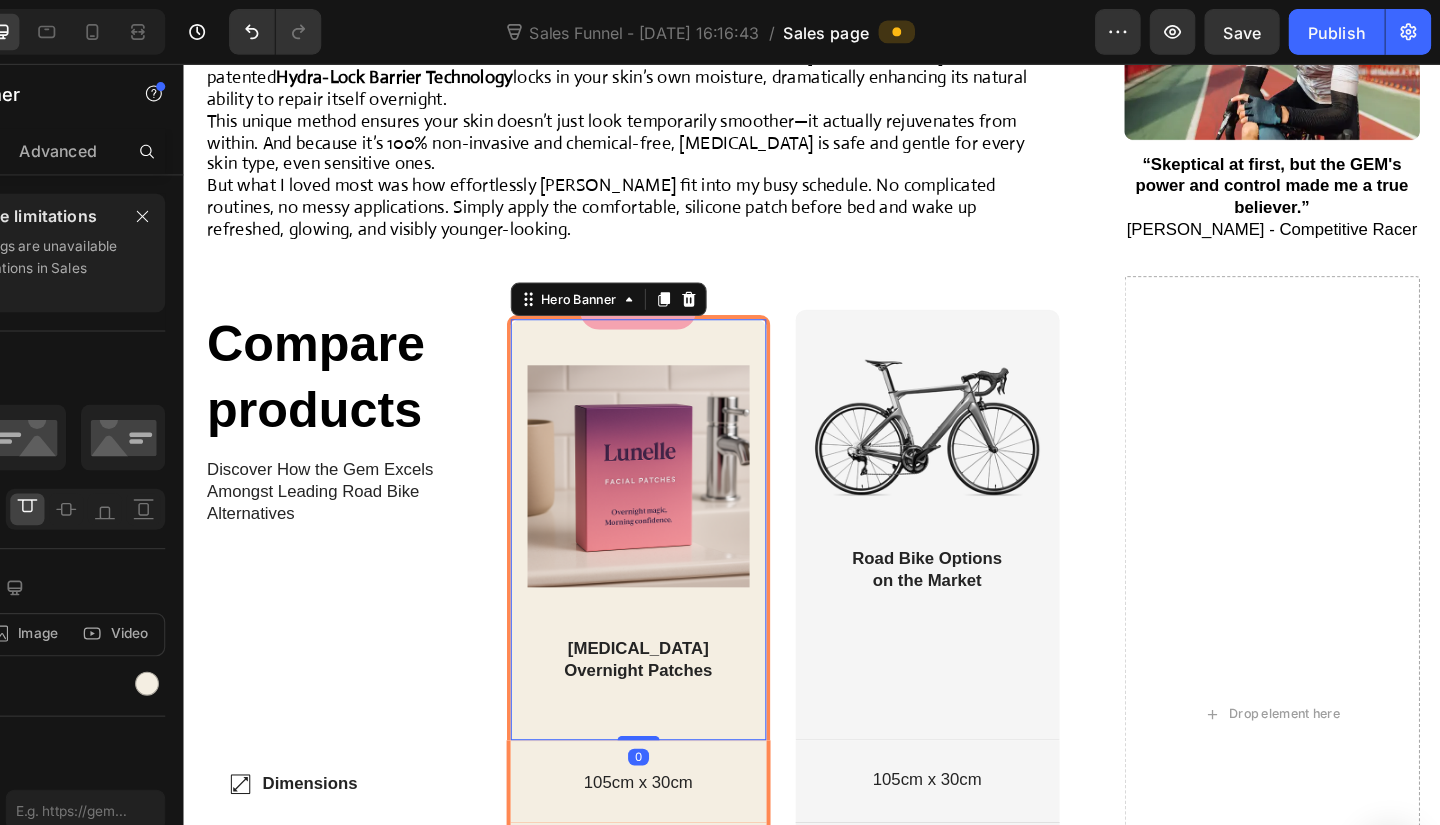 scroll, scrollTop: 0, scrollLeft: 0, axis: both 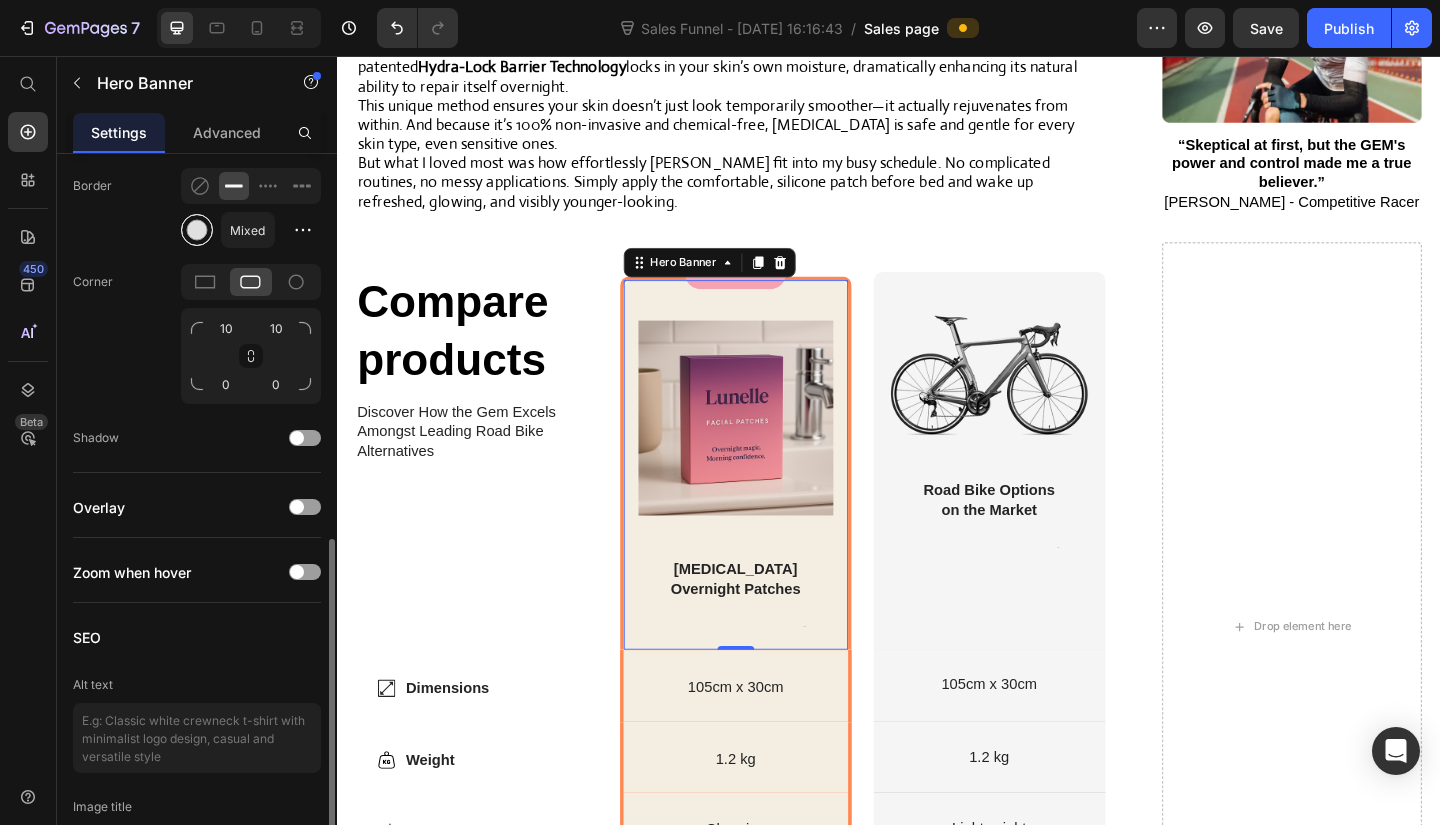 click at bounding box center [197, 230] 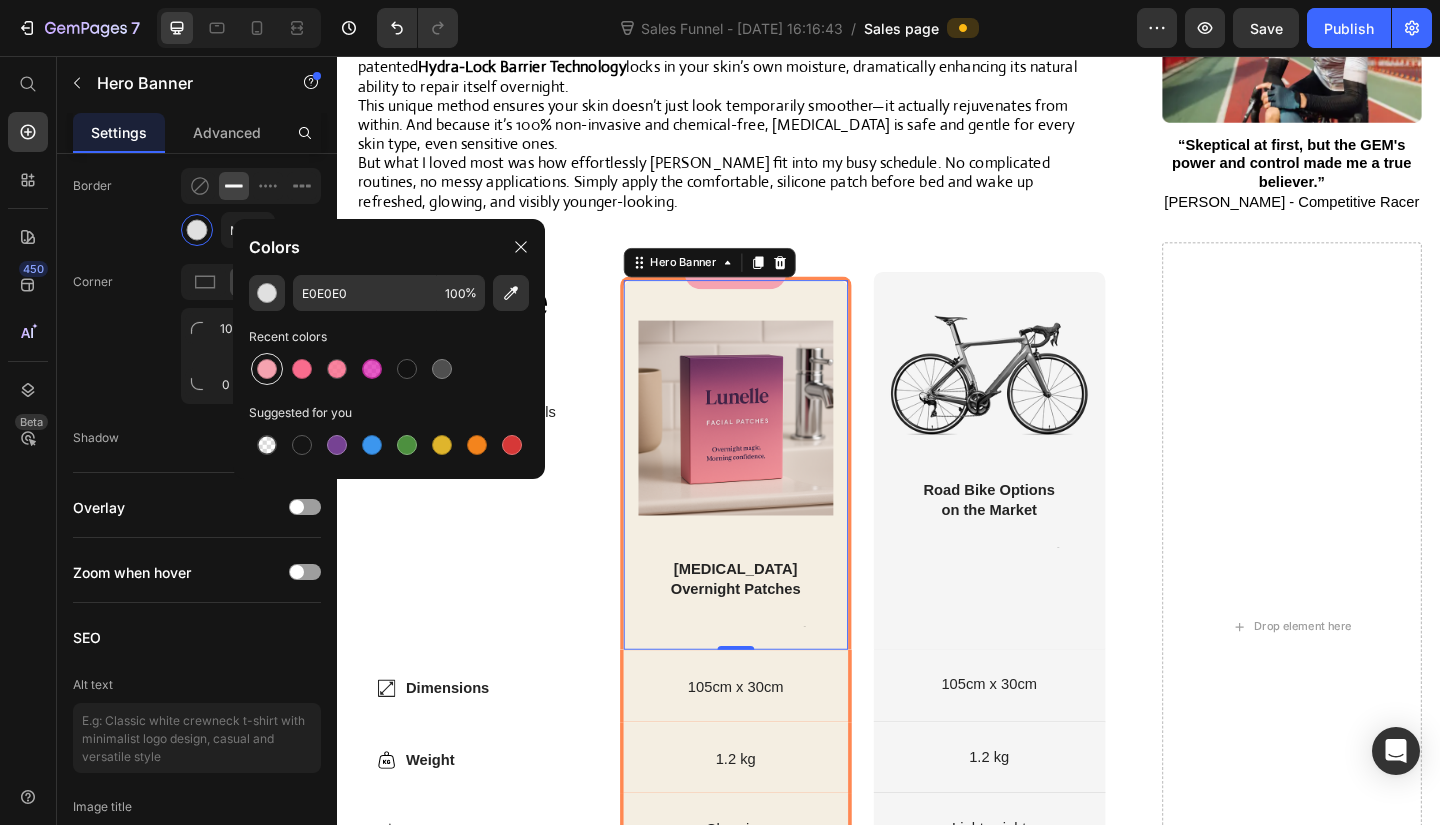 click at bounding box center [267, 369] 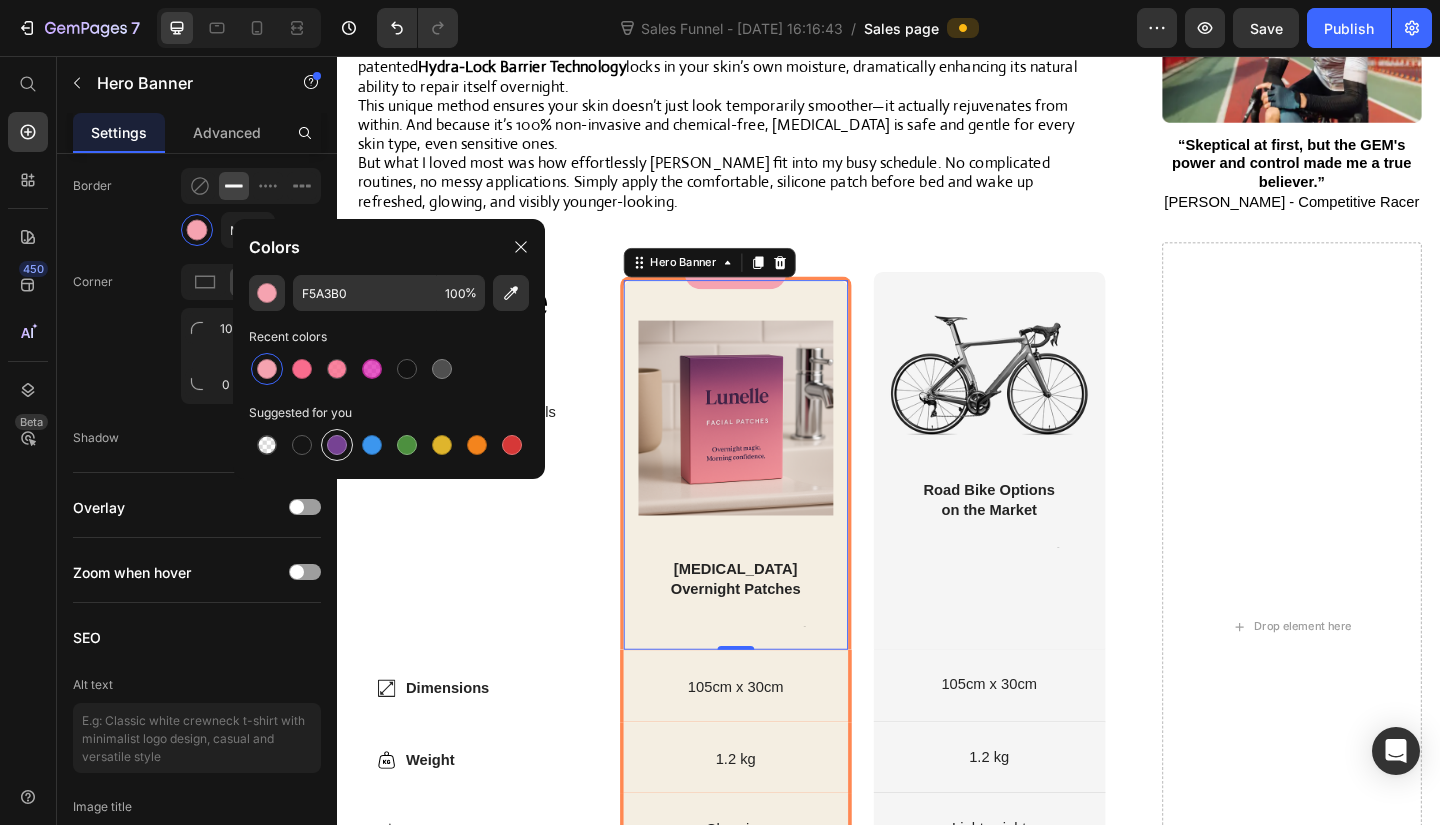 click at bounding box center [337, 445] 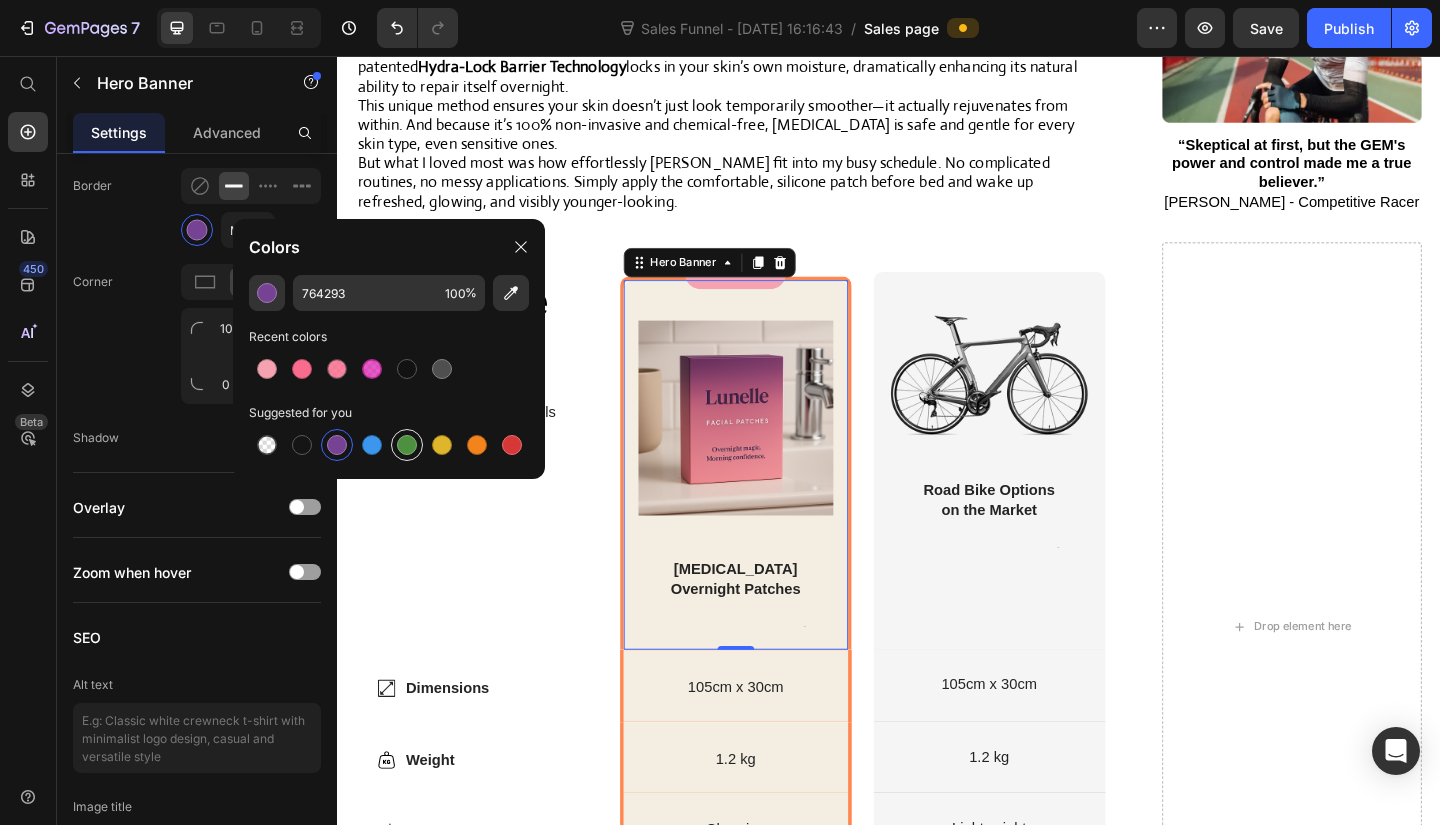 click at bounding box center (407, 445) 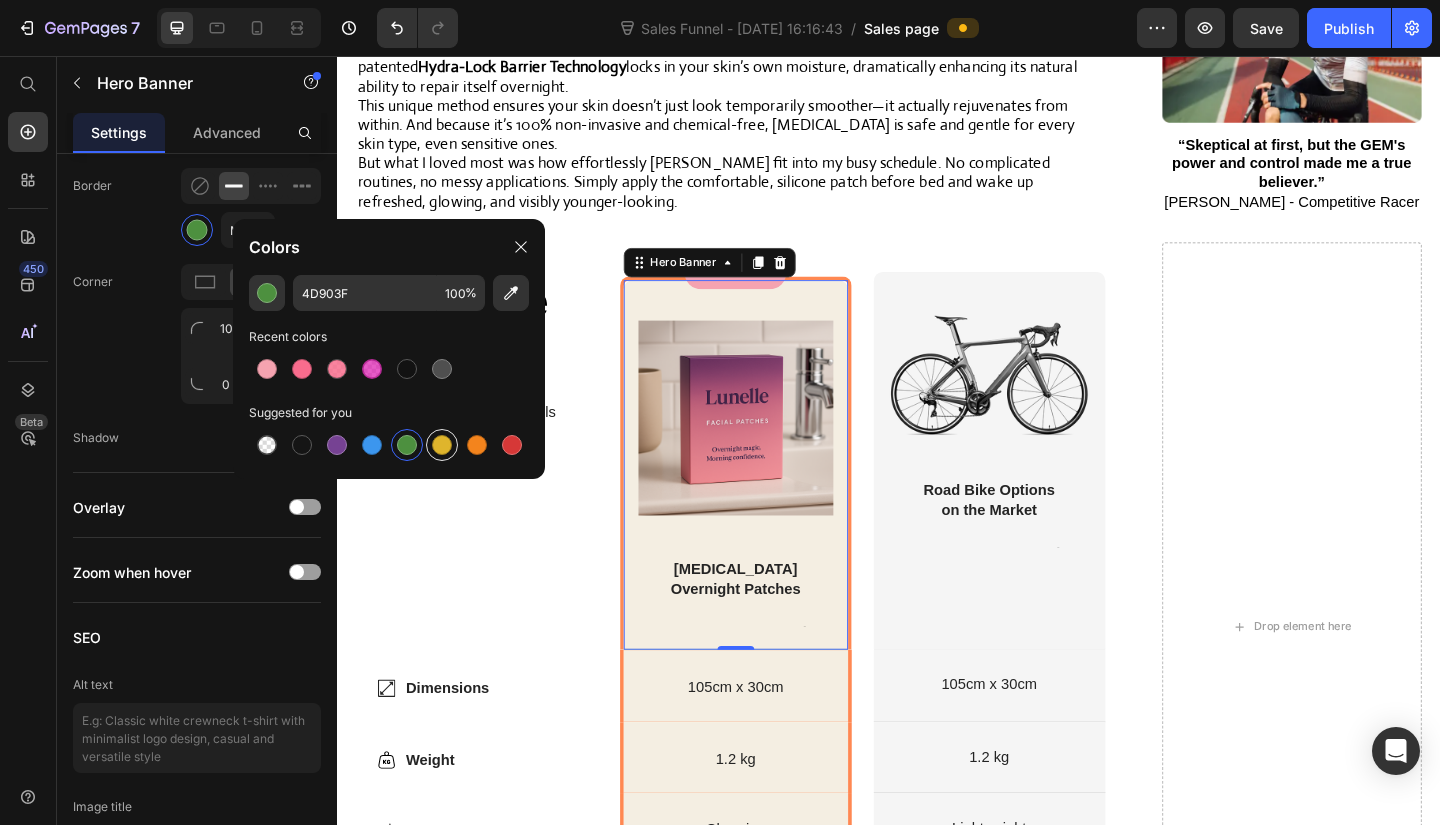 click at bounding box center (442, 445) 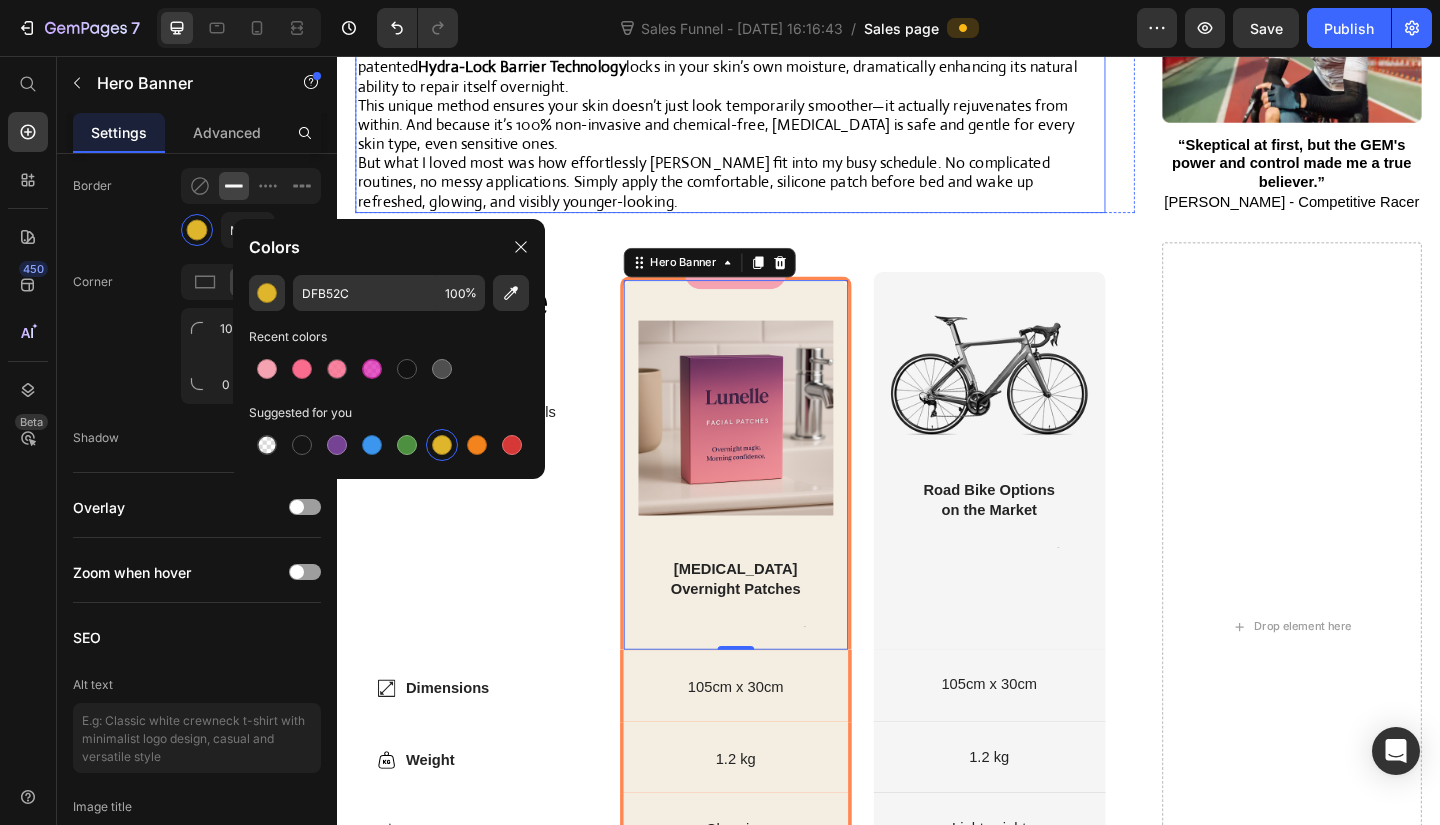 click on "But what I loved most was how effortlessly [PERSON_NAME] fit into my busy schedule. No complicated routines, no messy applications. Simply apply the comfortable, silicone patch before bed and wake up refreshed, glowing, and visibly younger-looking." at bounding box center [735, 193] 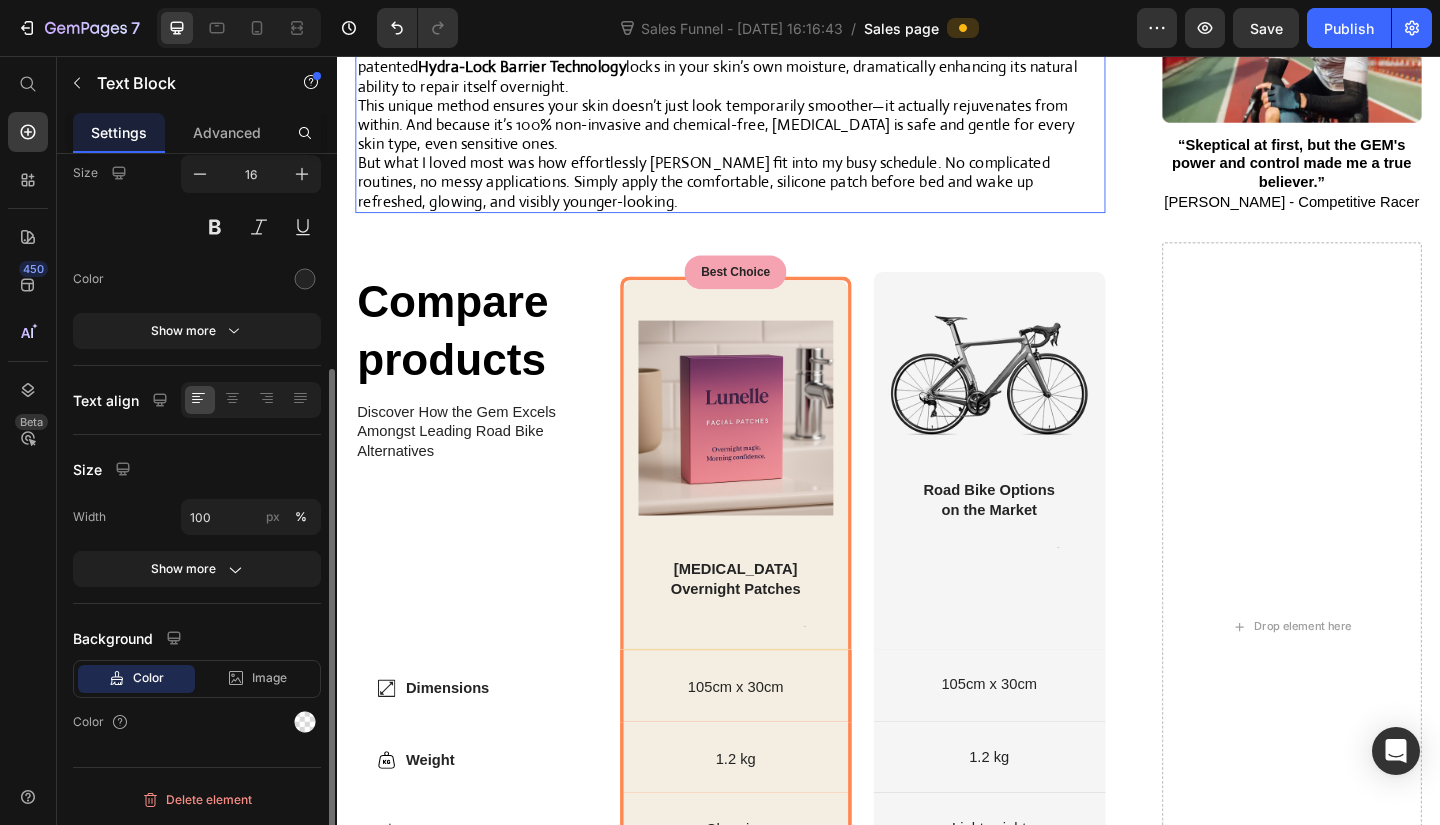 scroll, scrollTop: 0, scrollLeft: 0, axis: both 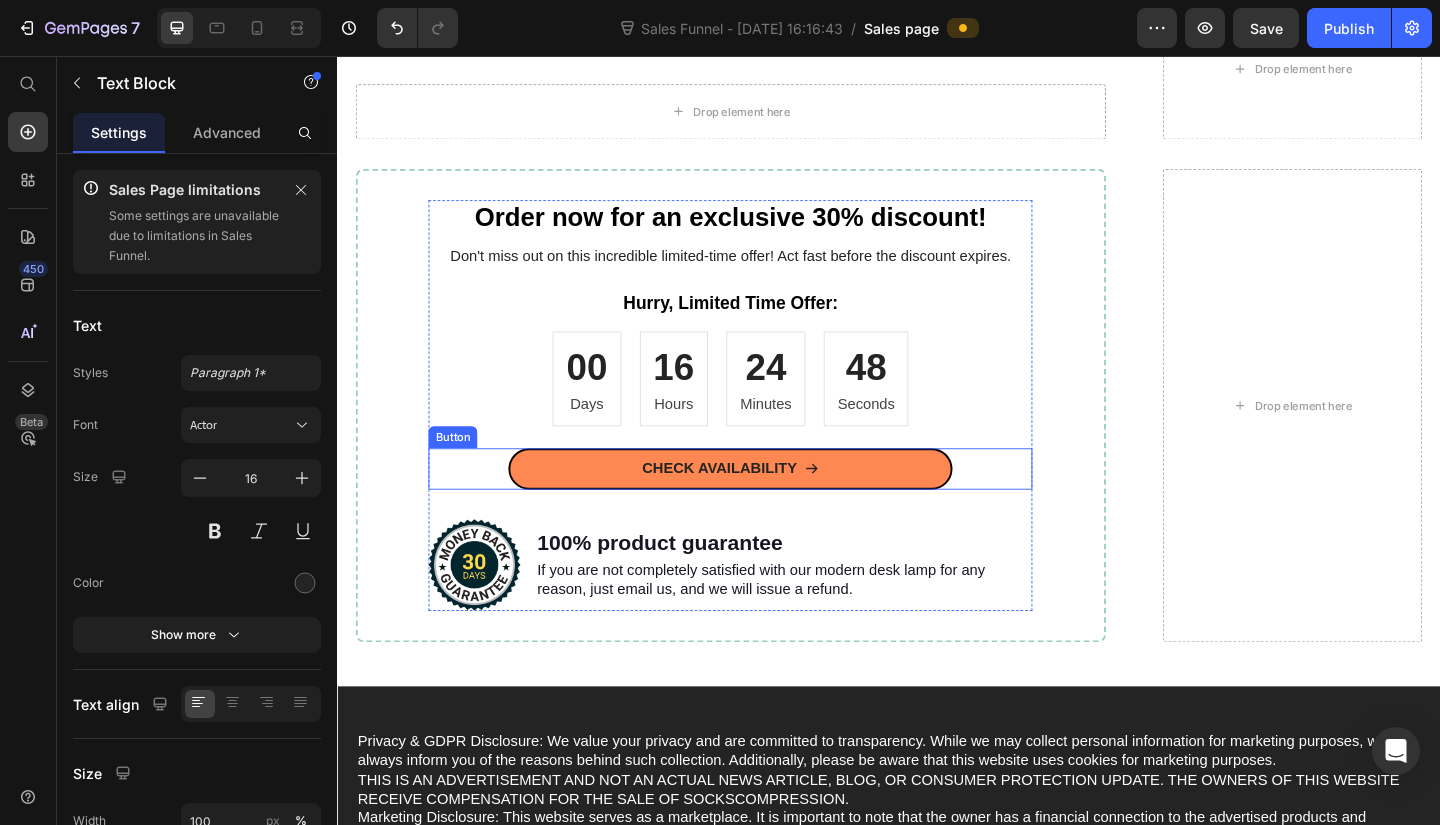 click on "CHECK AVAILABILITY" at bounding box center [764, 505] 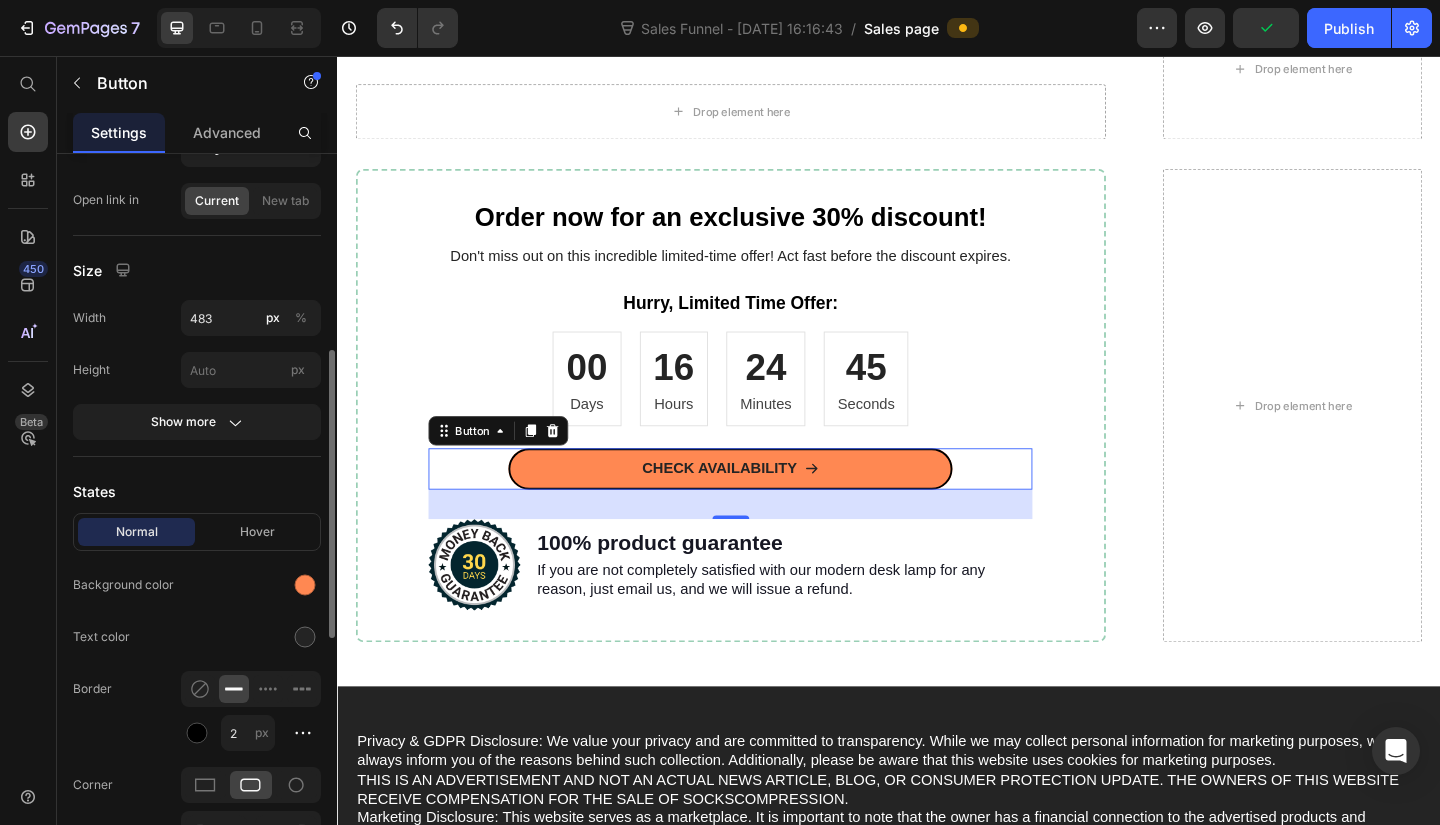 scroll, scrollTop: 491, scrollLeft: 0, axis: vertical 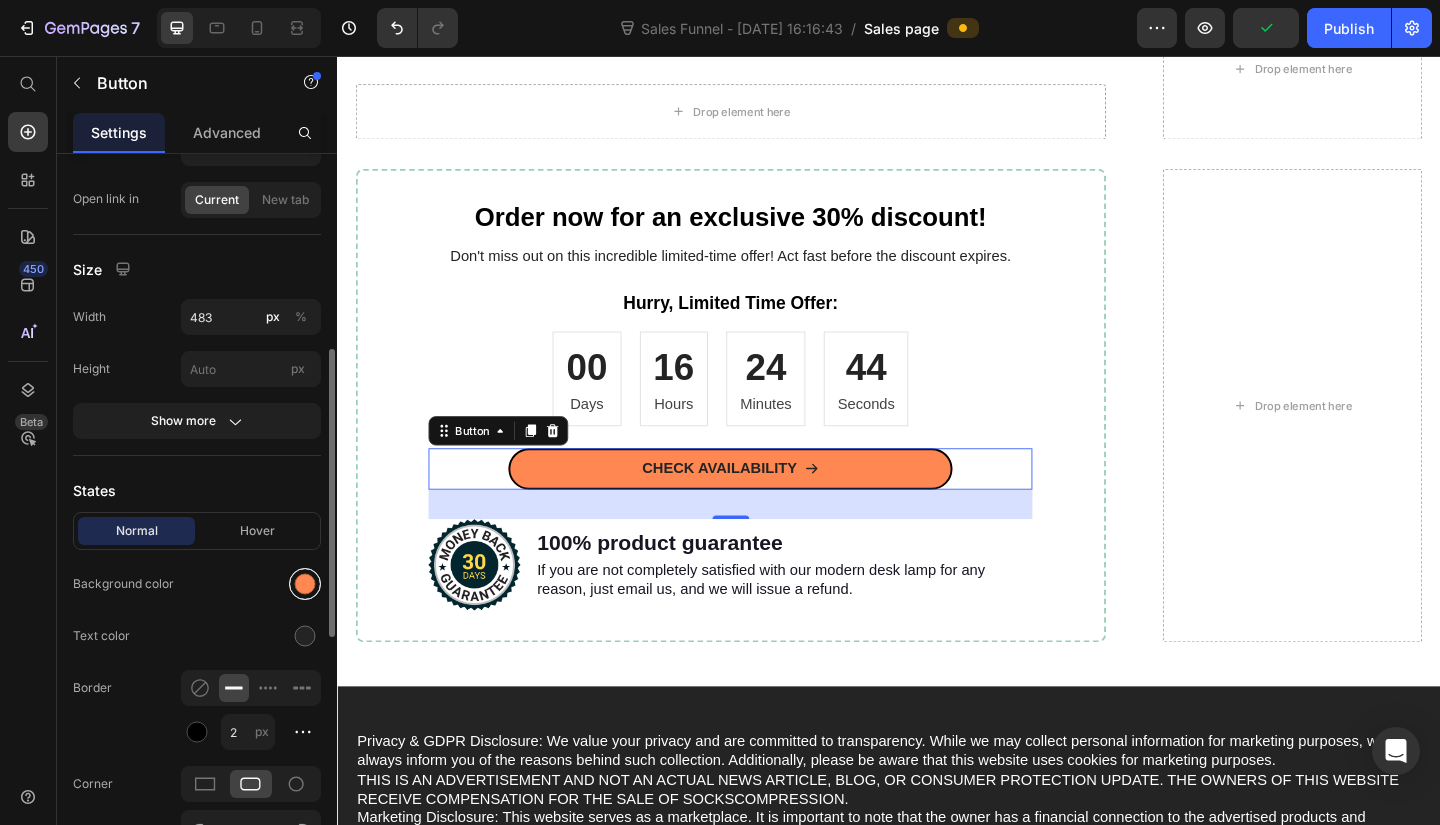 click at bounding box center [305, 584] 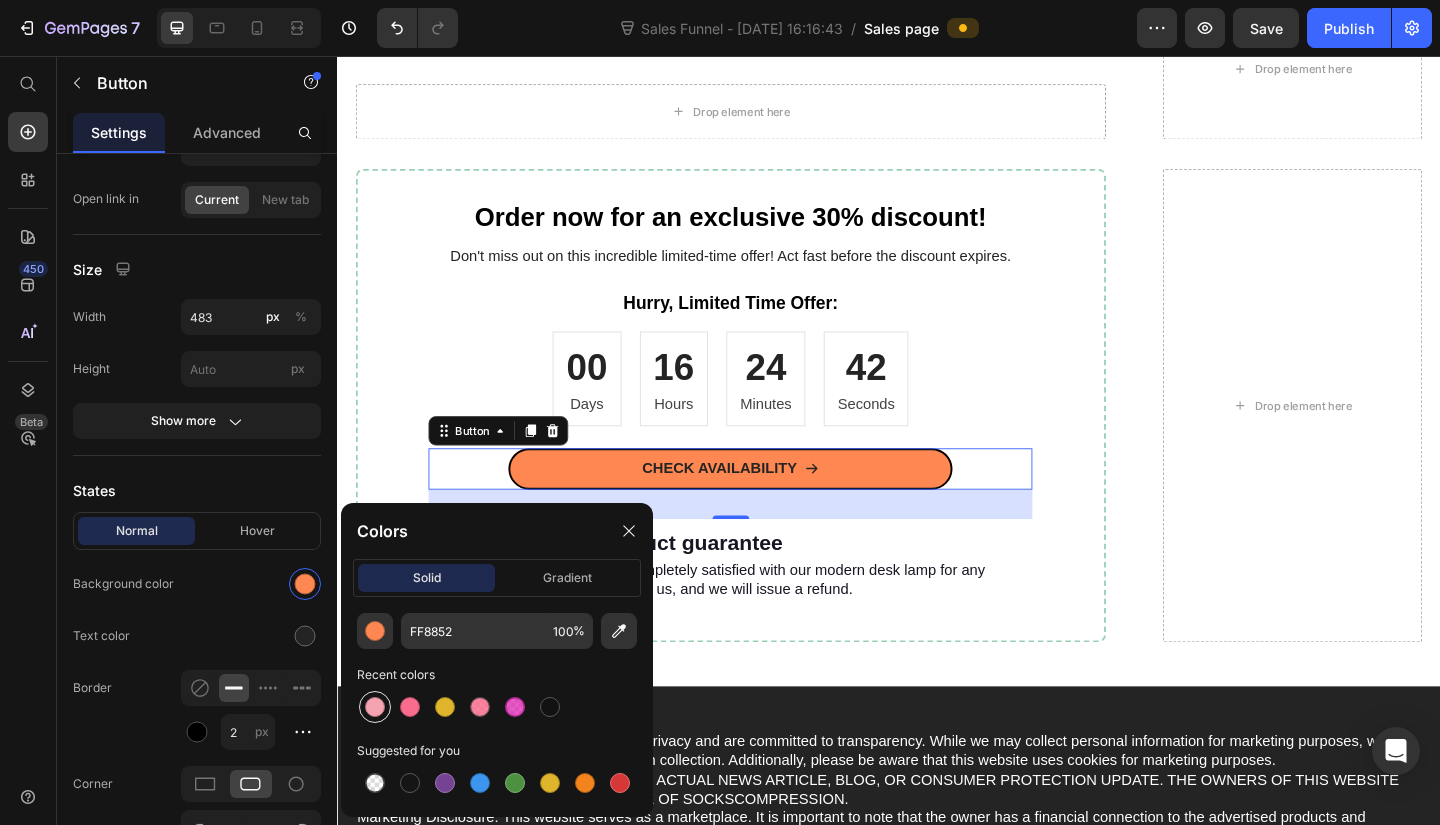 click at bounding box center [375, 707] 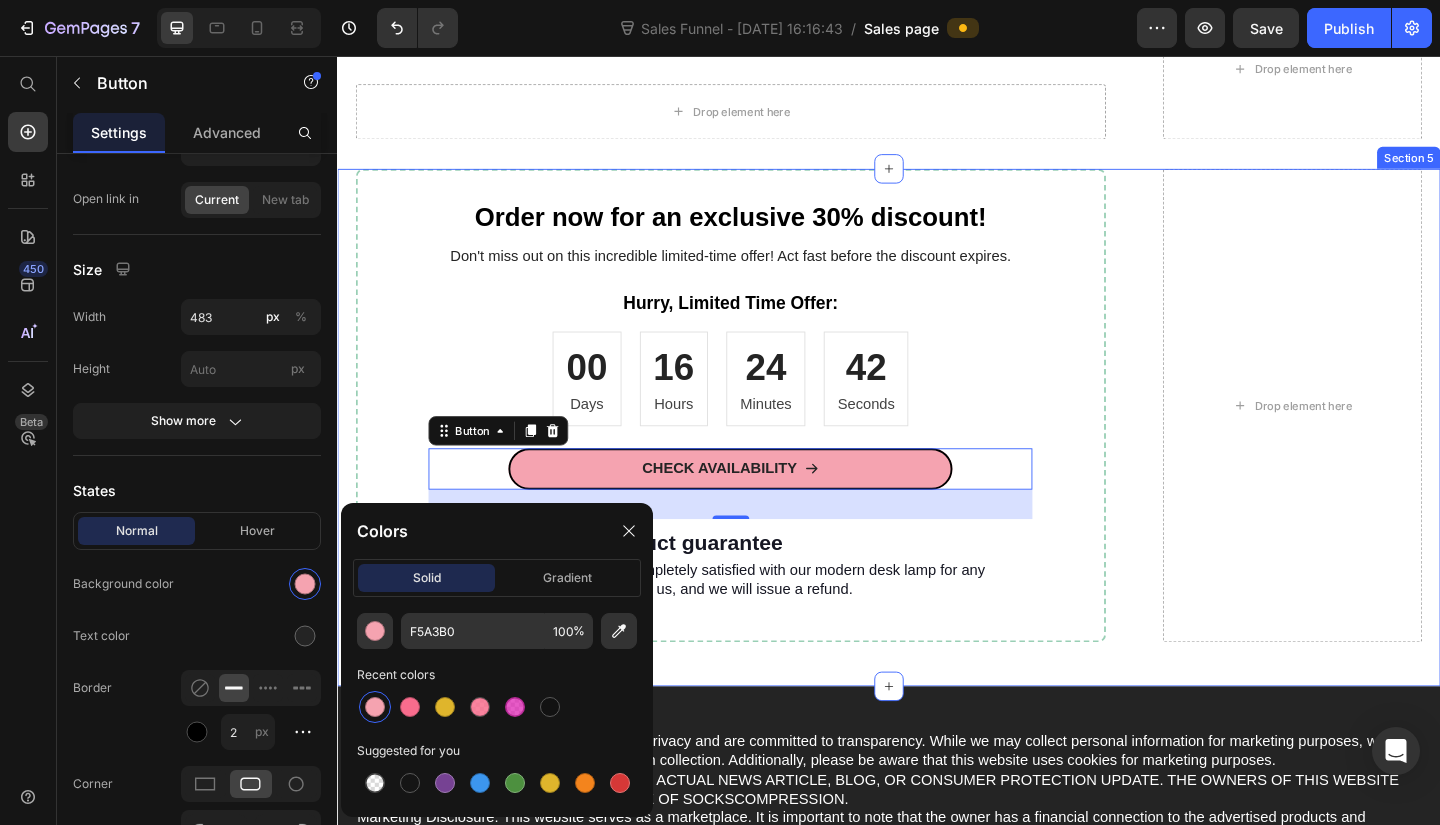 click on "Order now for an exclusive 30% discount! Heading Don't miss out on this incredible limited-time offer! Act fast before the discount expires. Text Block Hurry, Limited Time Offer: Text Block 00 Days 16 Hours 24 Minutes 42 Seconds Countdown Timer
CHECK AVAILABILITY Button   32 Image 100% product guarantee Heading If you are not completely satisfied with our modern desk lamp for any reason, just email us, and we will issue a refund. Text [GEOGRAPHIC_DATA]
Drop element here Row Section 5" at bounding box center (937, 460) 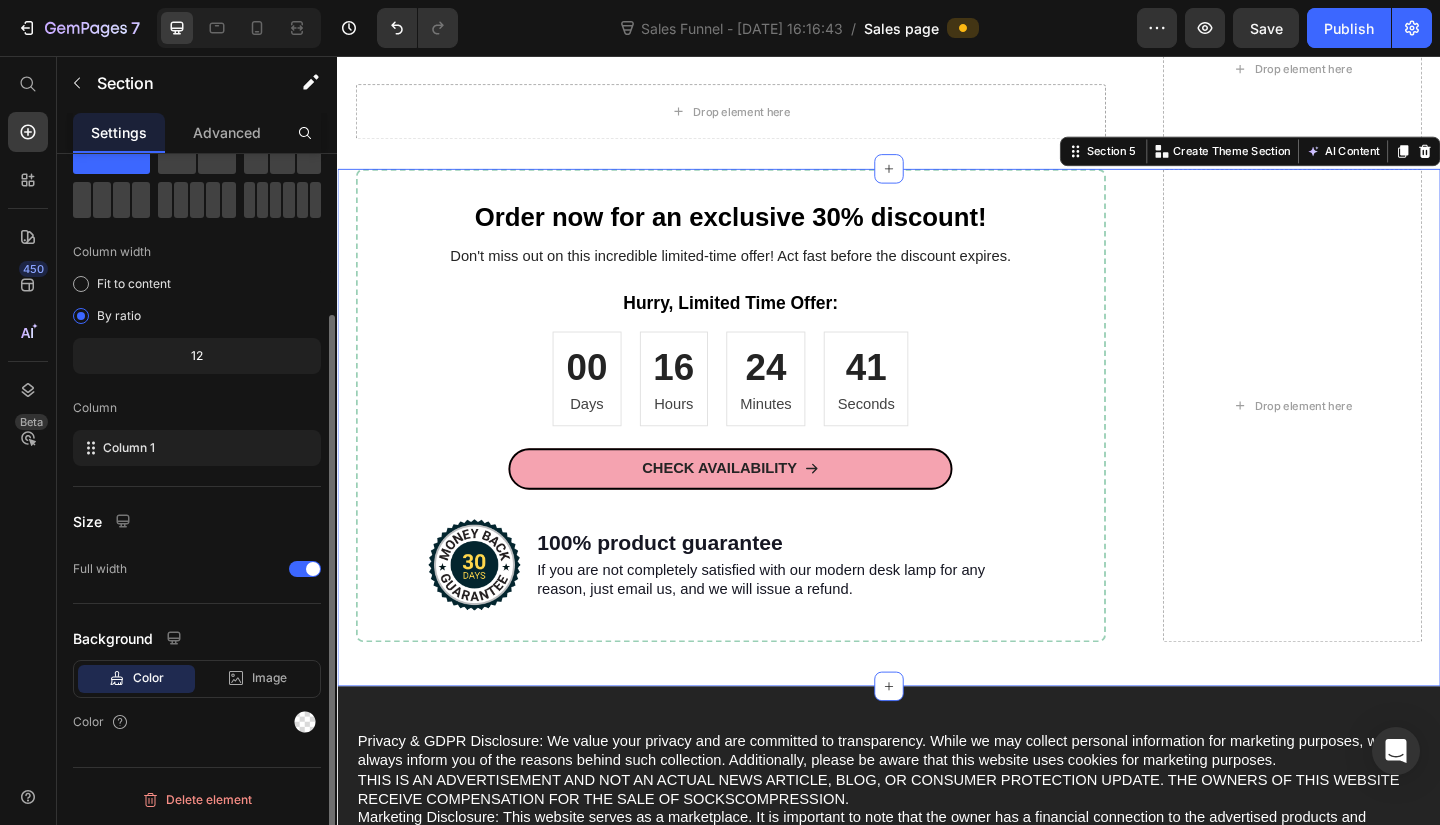 scroll, scrollTop: 0, scrollLeft: 0, axis: both 